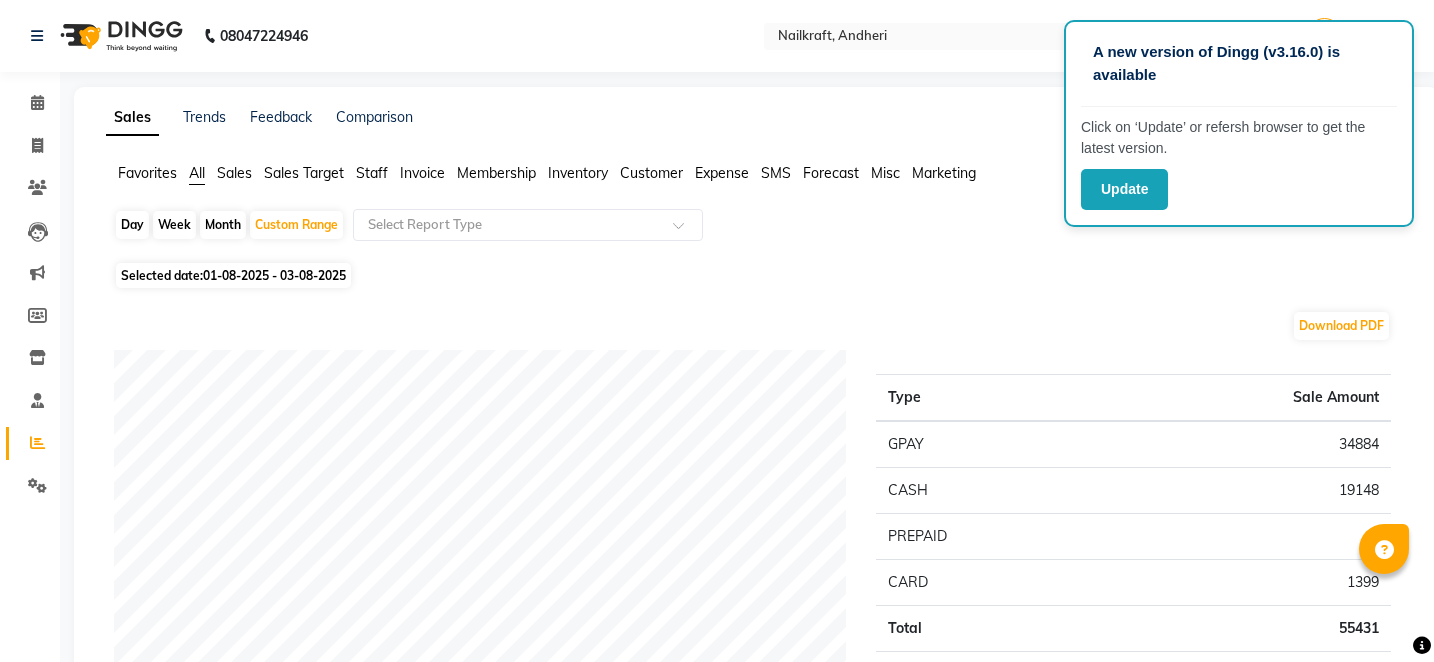 scroll, scrollTop: 800, scrollLeft: 0, axis: vertical 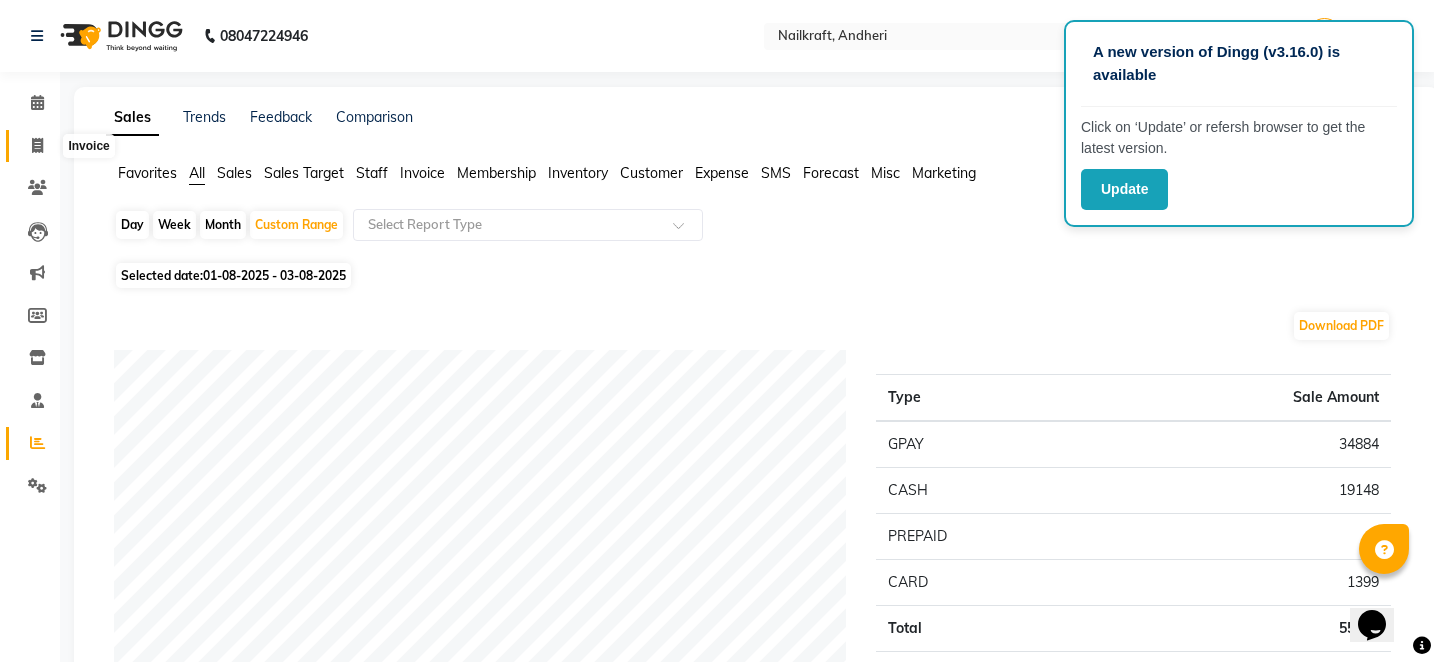 click 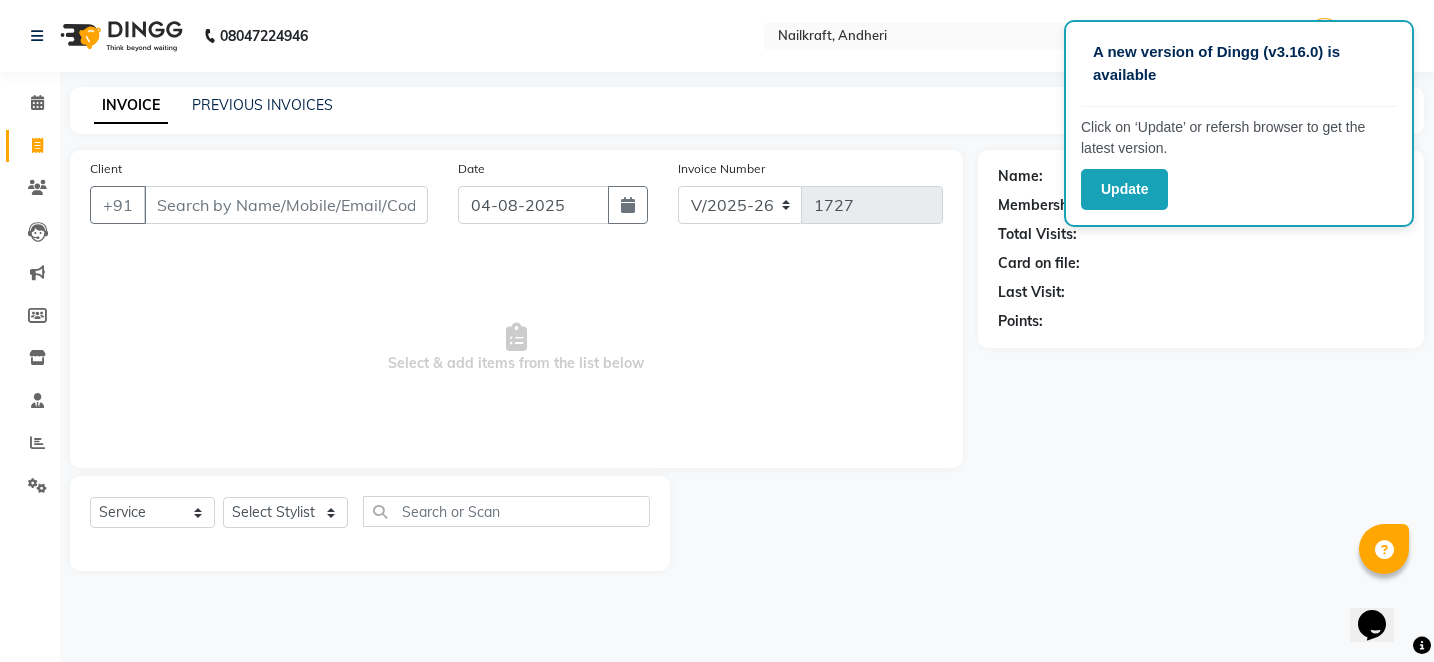 click on "Client" at bounding box center (286, 205) 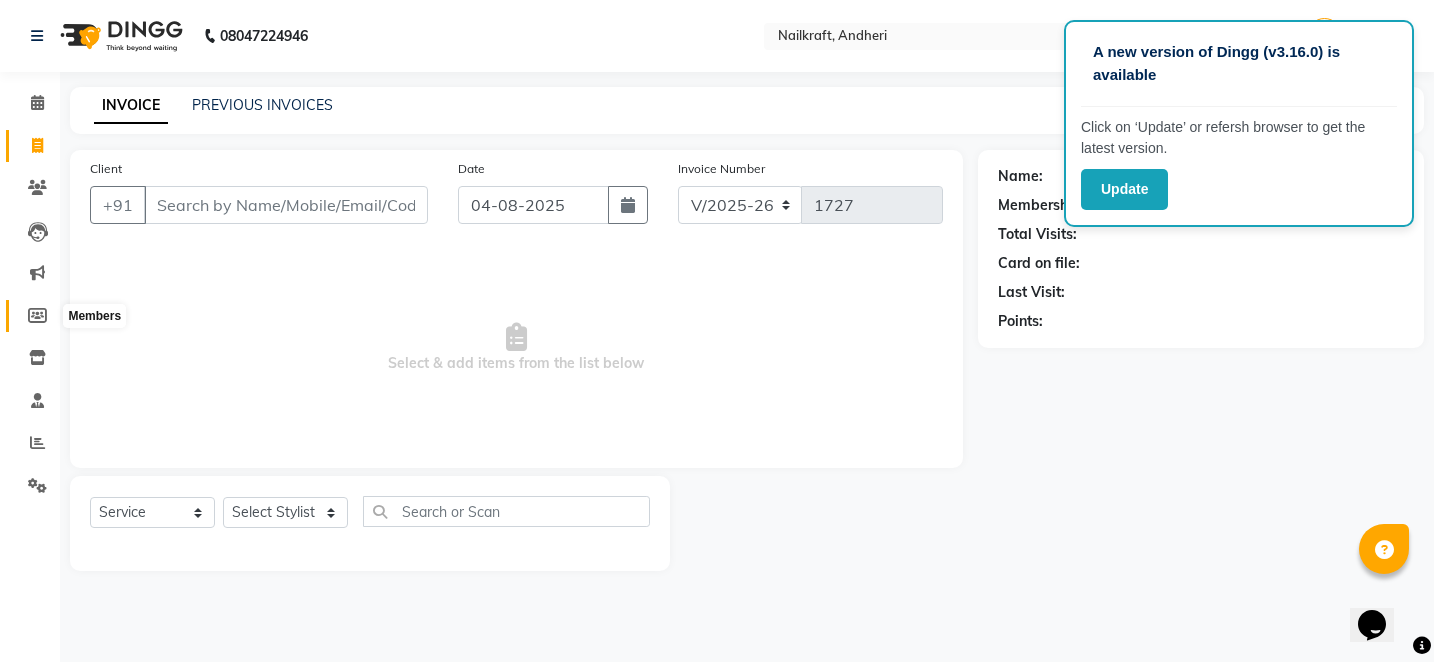 click 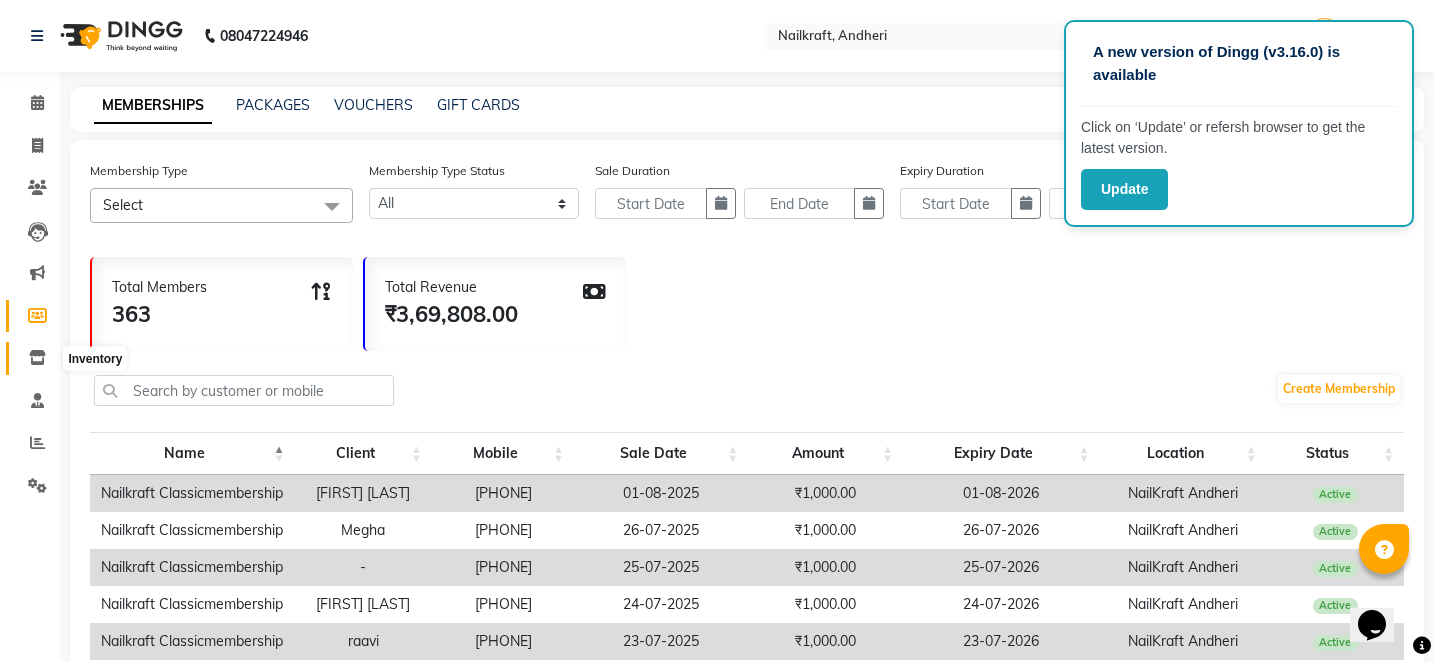 click 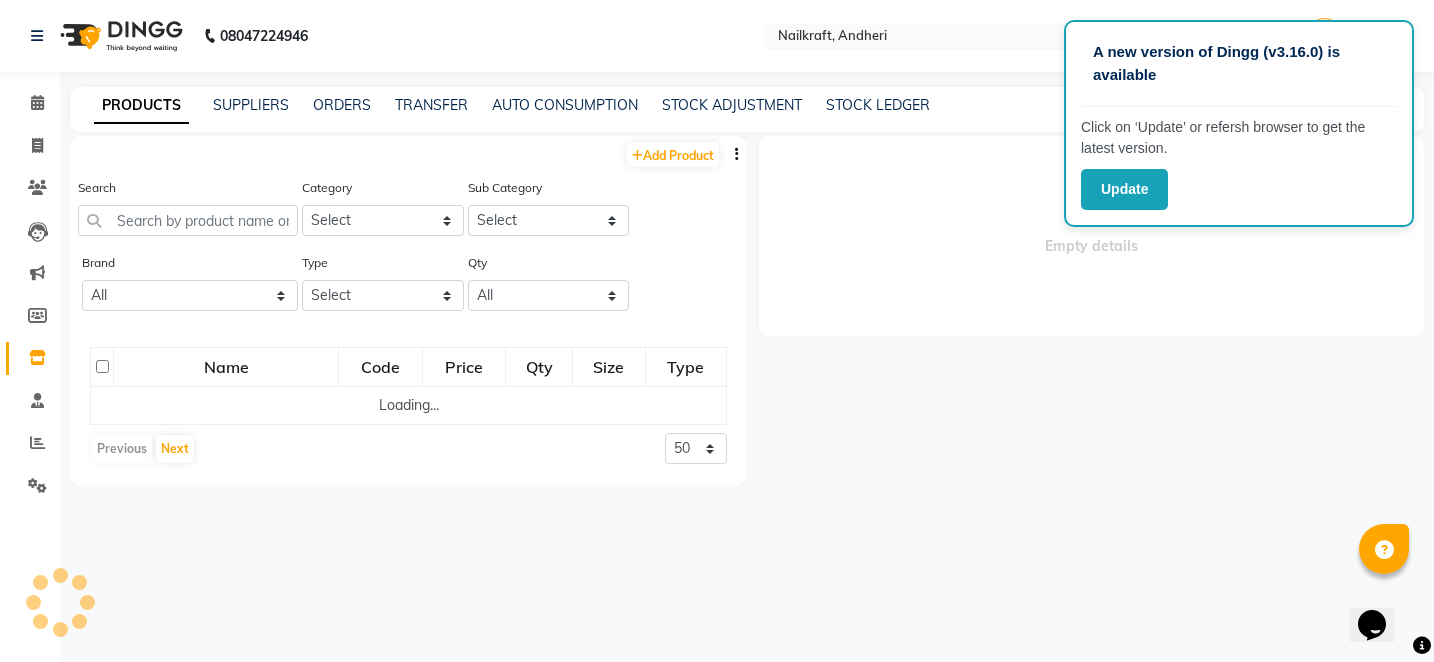 select 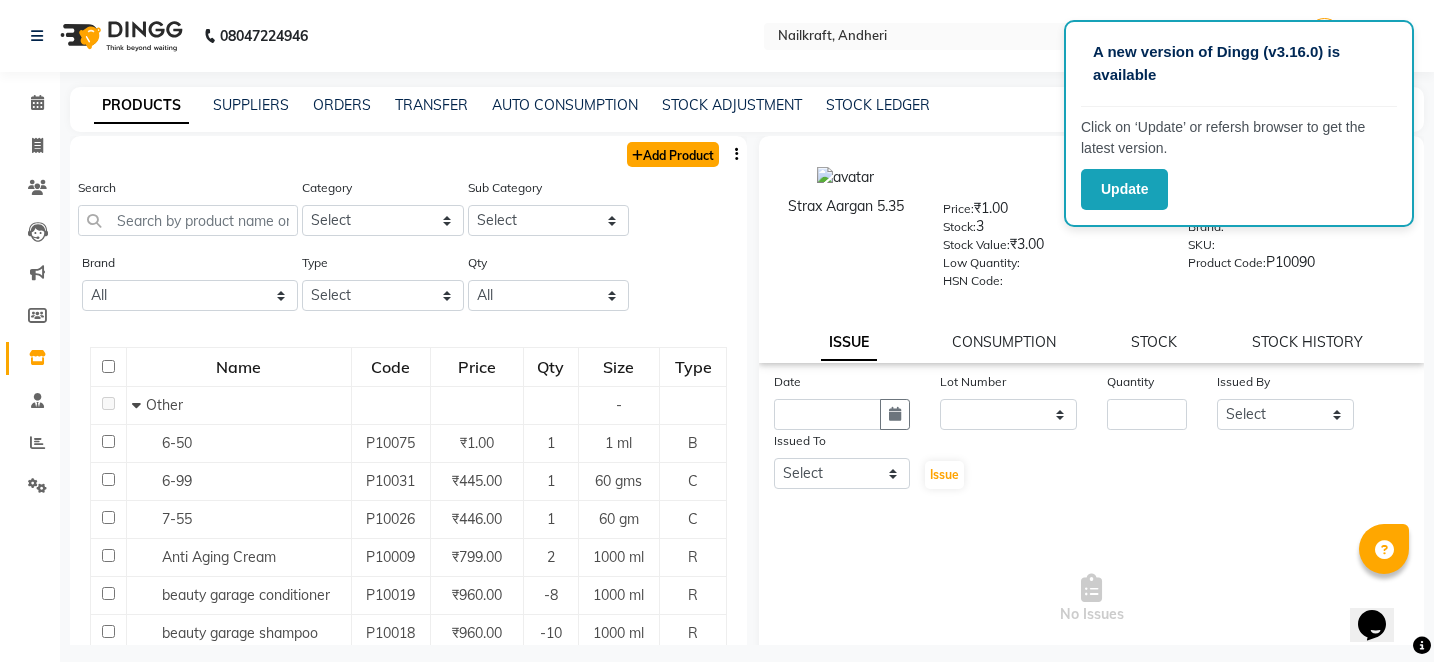 click on "Add Product" 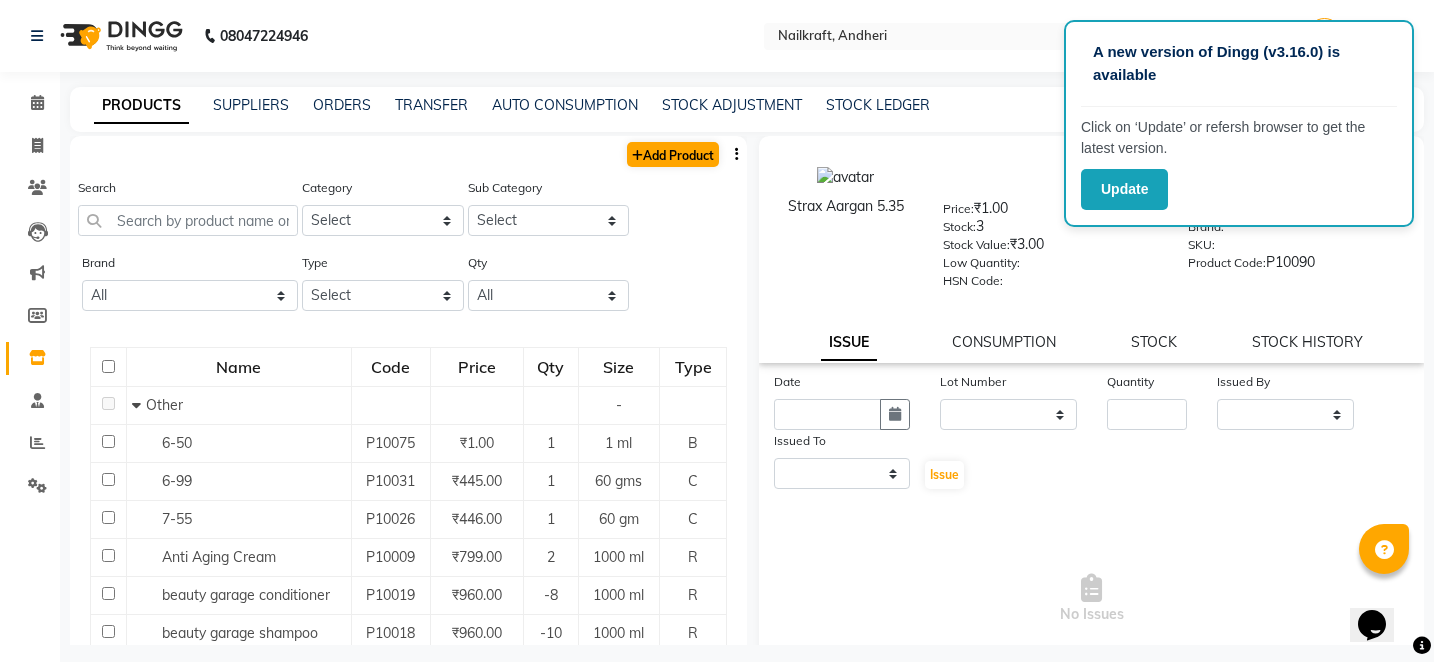 select on "true" 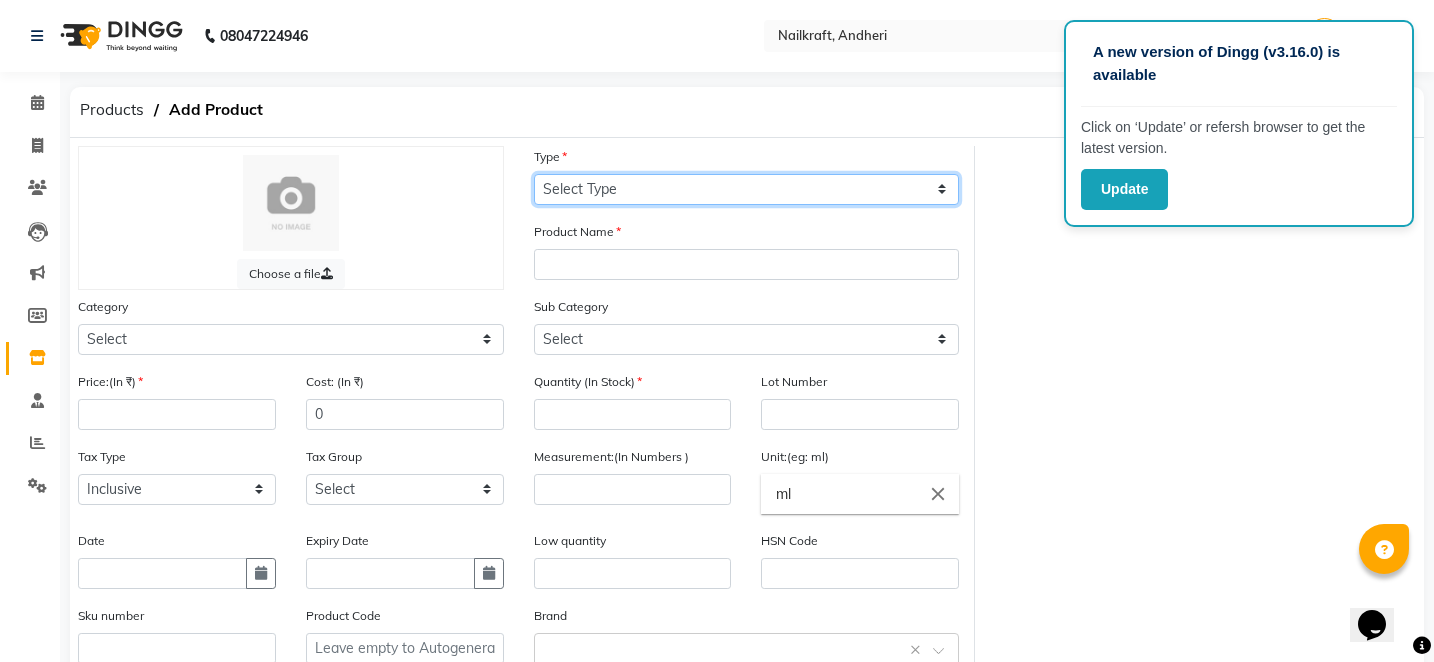 click on "Select Type Both Retail Consumable" 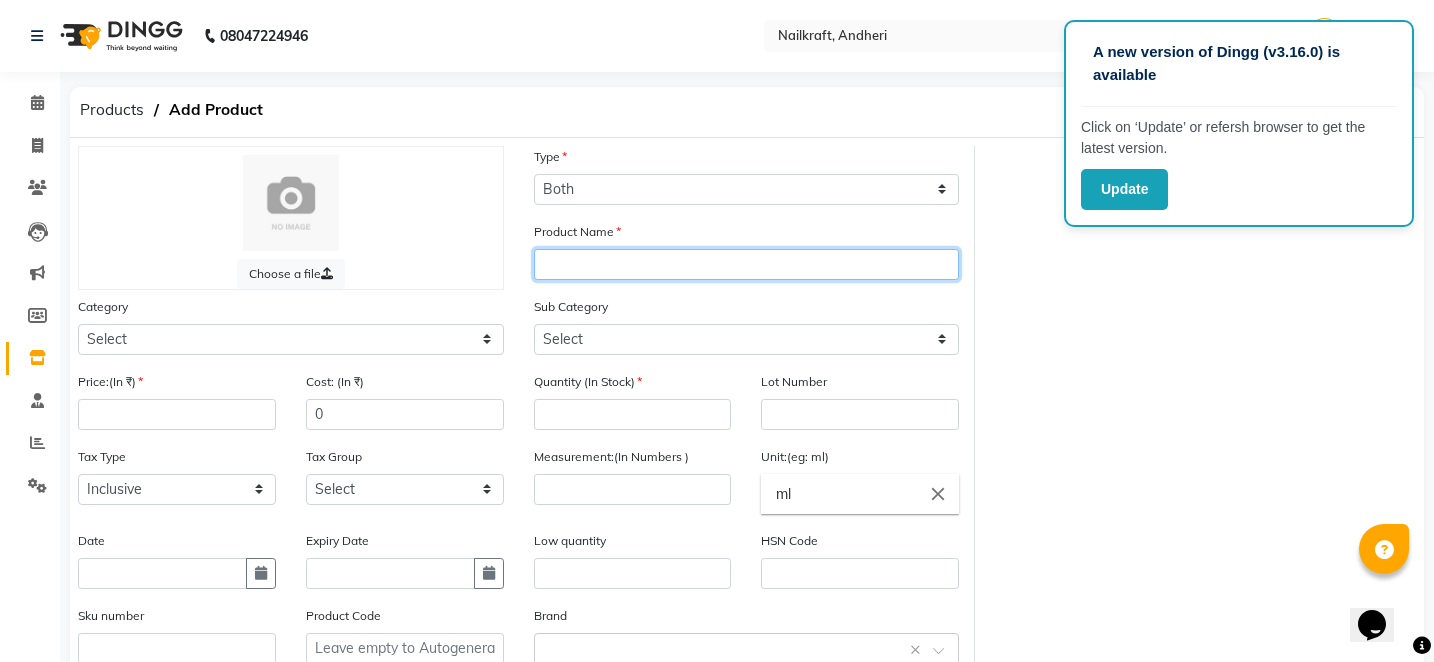 click 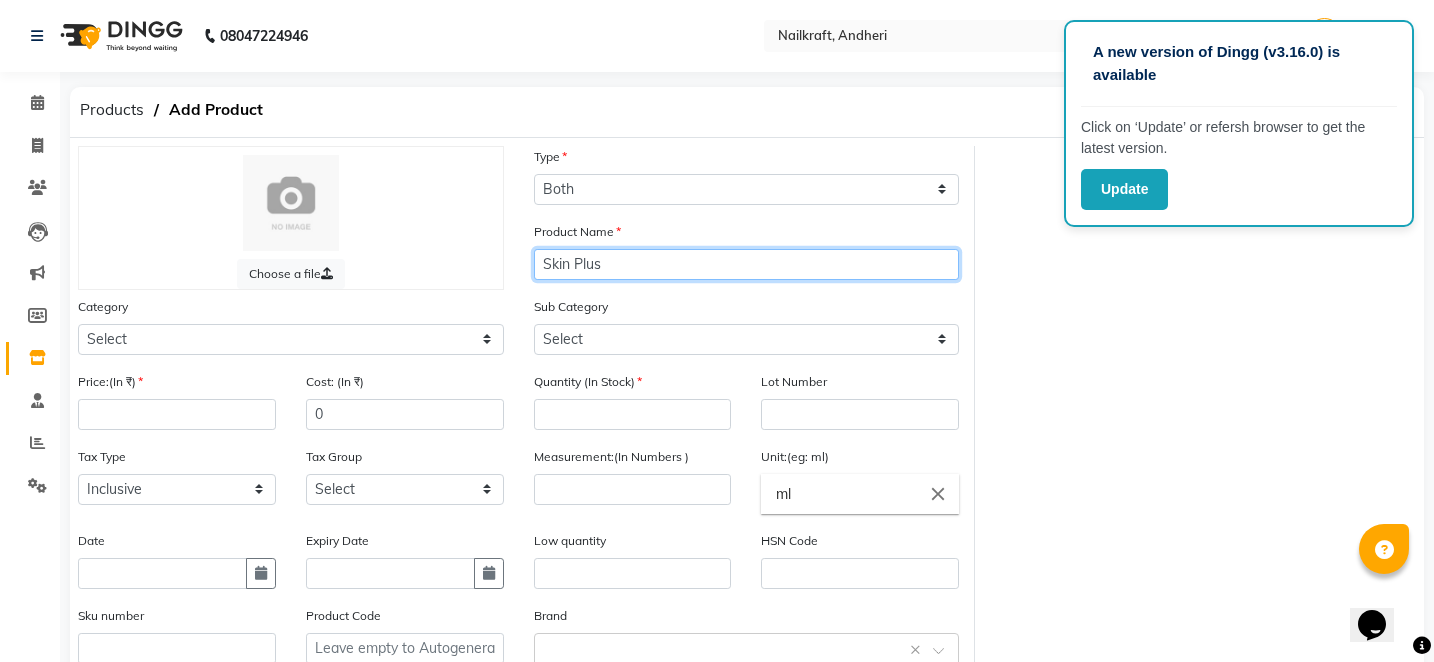 type on "Skin Plus" 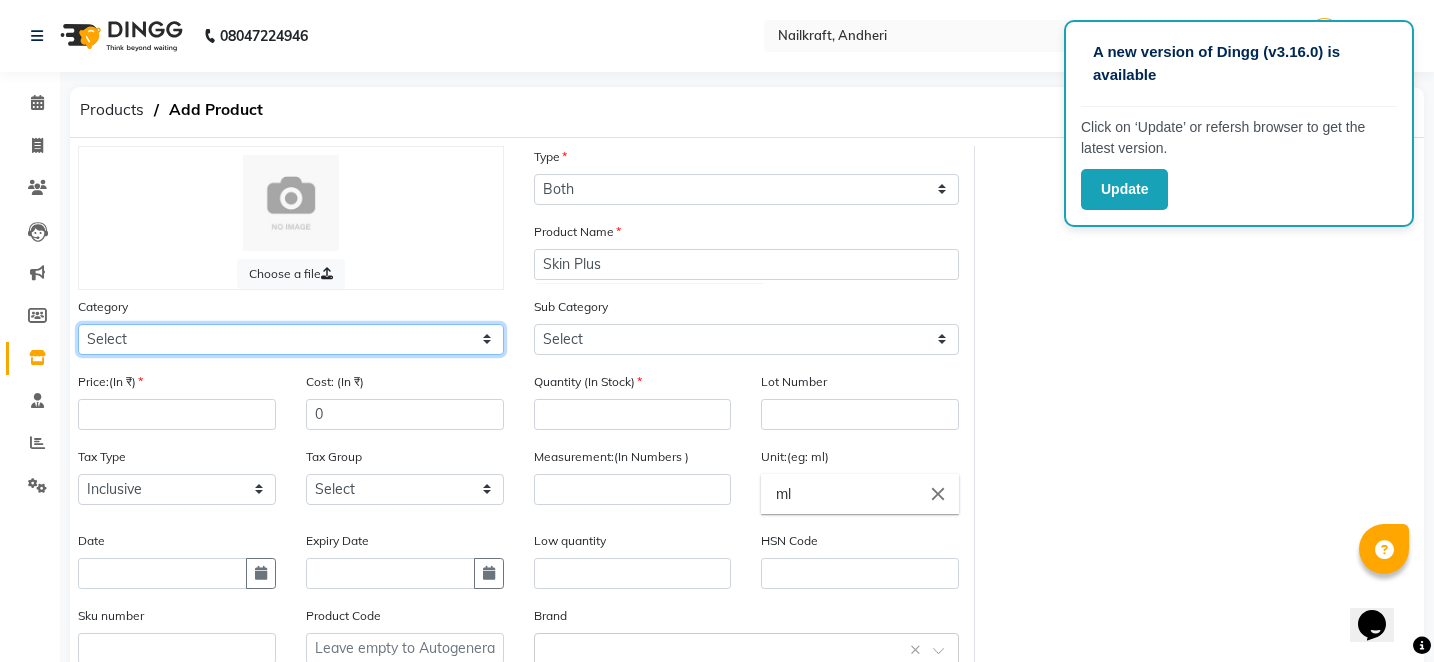 click on "Select Hair Skin Makeup Personal Care Appliances Beard Waxing Disposable Threading Hands and Feet Beauty Planet Botox Cadiveu Casmara Cheryls Loreal Olaplex Snack  de fab shampoo conditioner de fab shampoo de fab conditioner de fab mask curlin shampoo curlin conditioner curlin creame beauty garage shampoo beauty garage conditioner curlin set de fab mask Other" 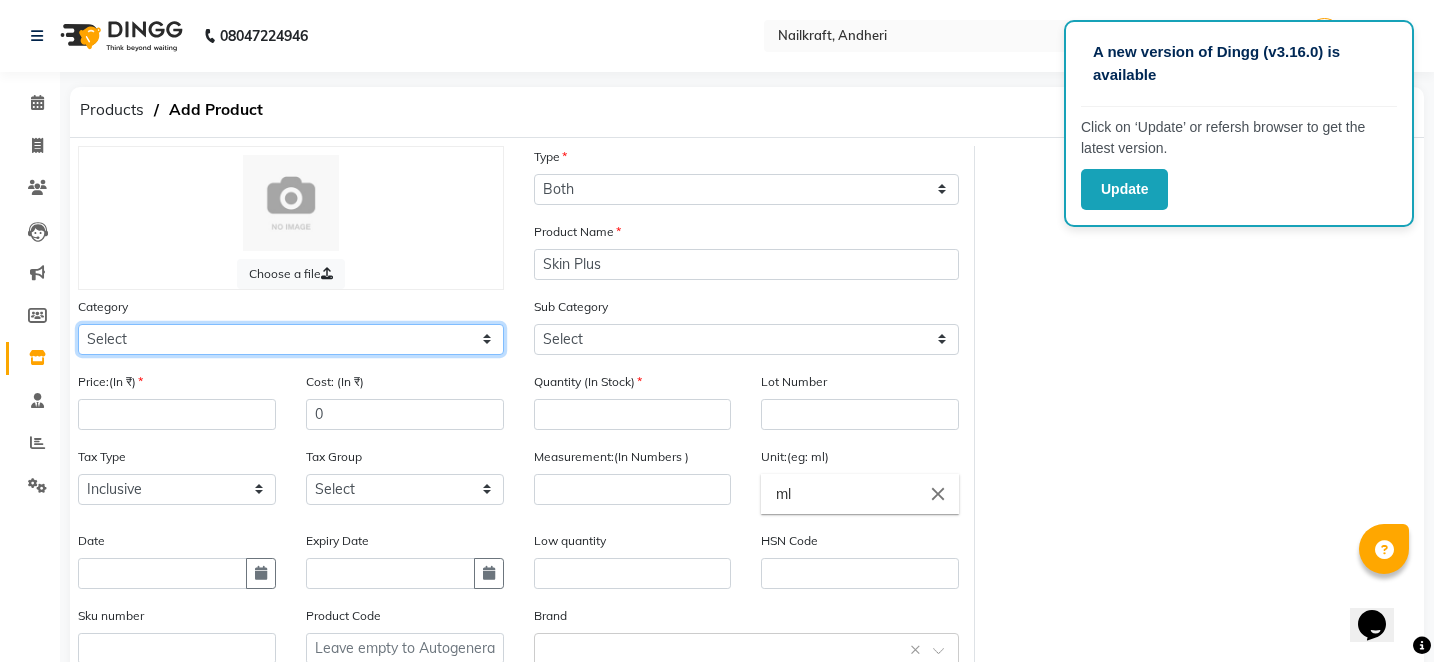 select on "[PHONE]" 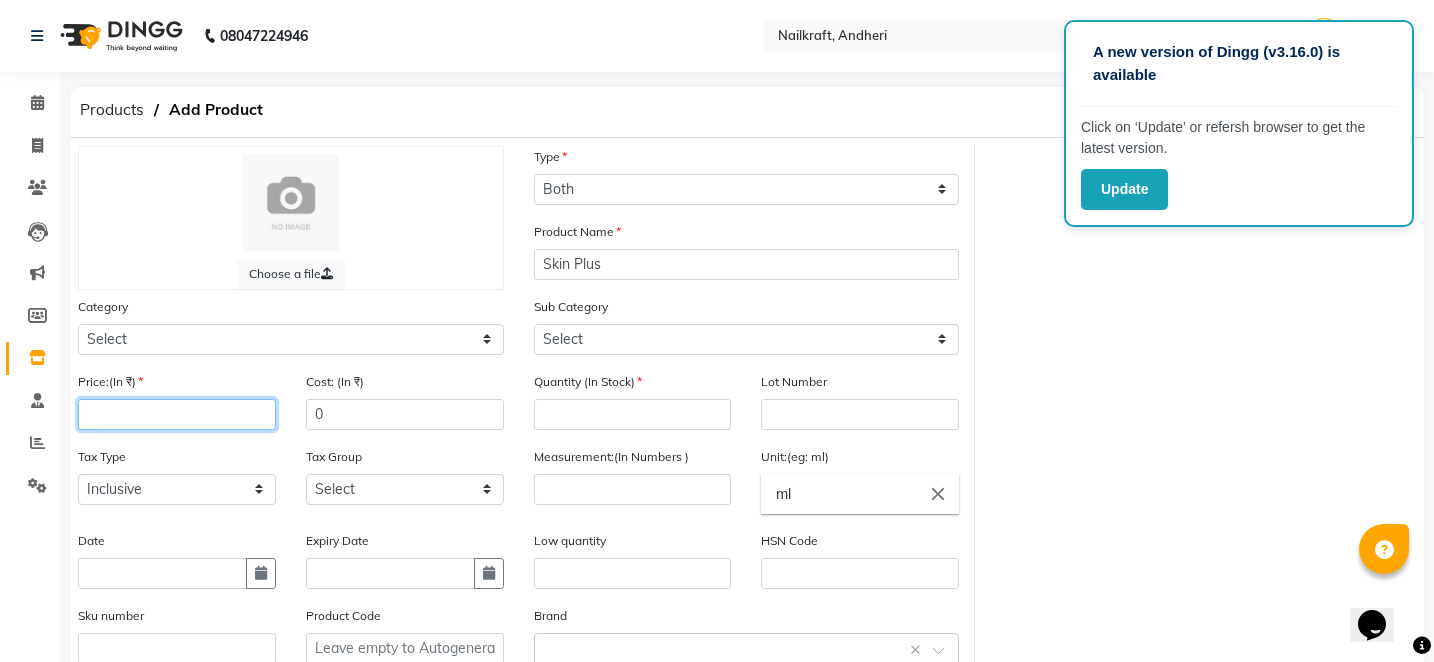 click 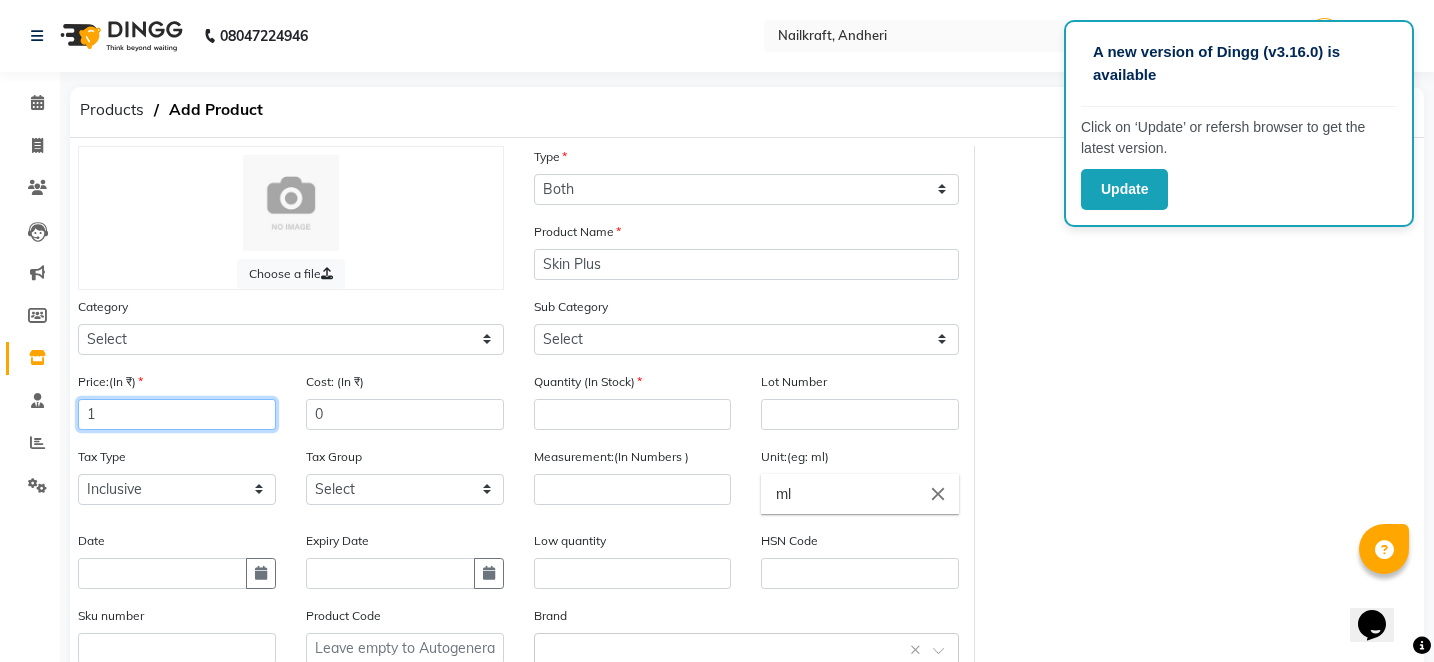 type on "1" 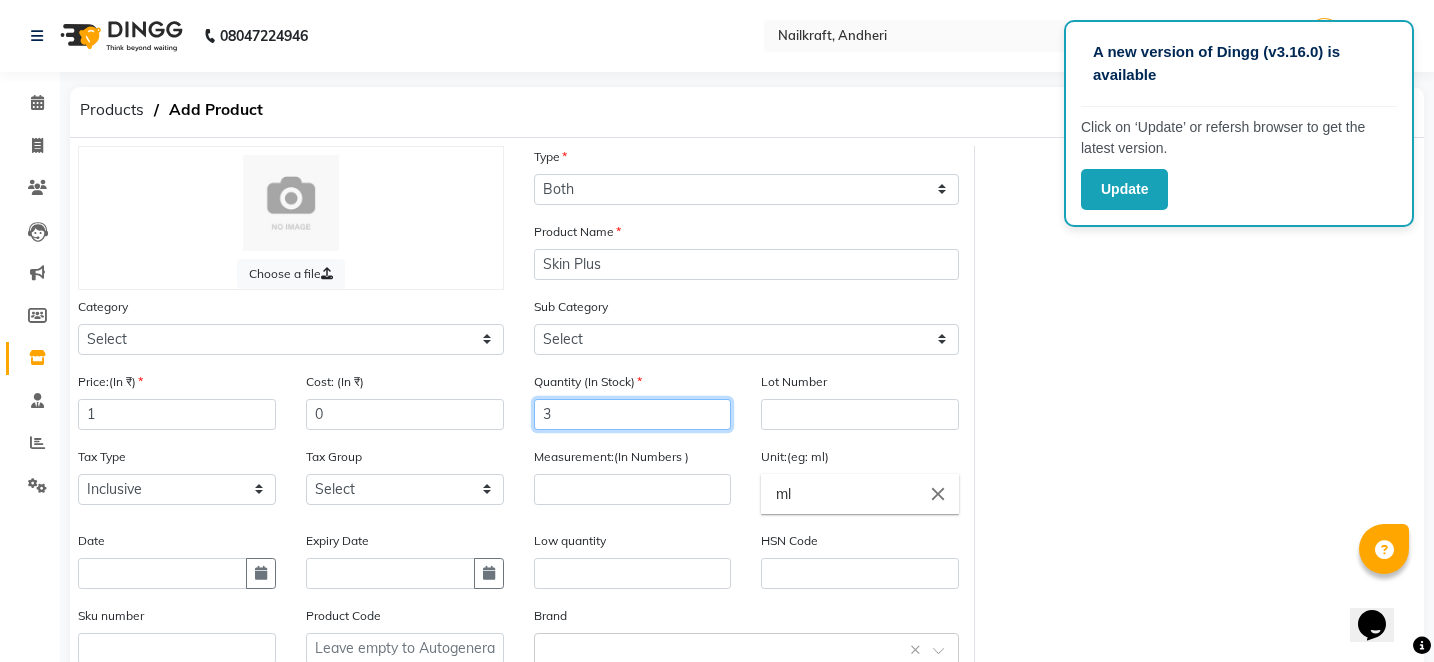 type on "3" 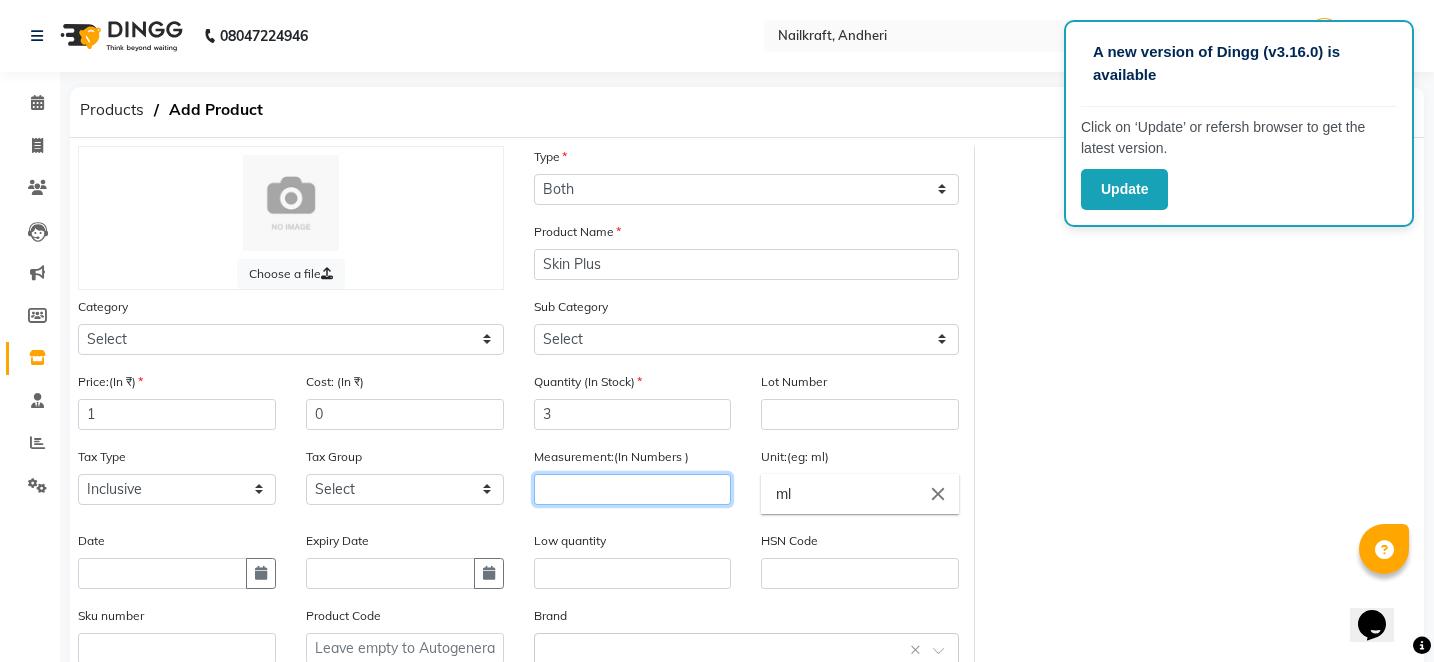 click 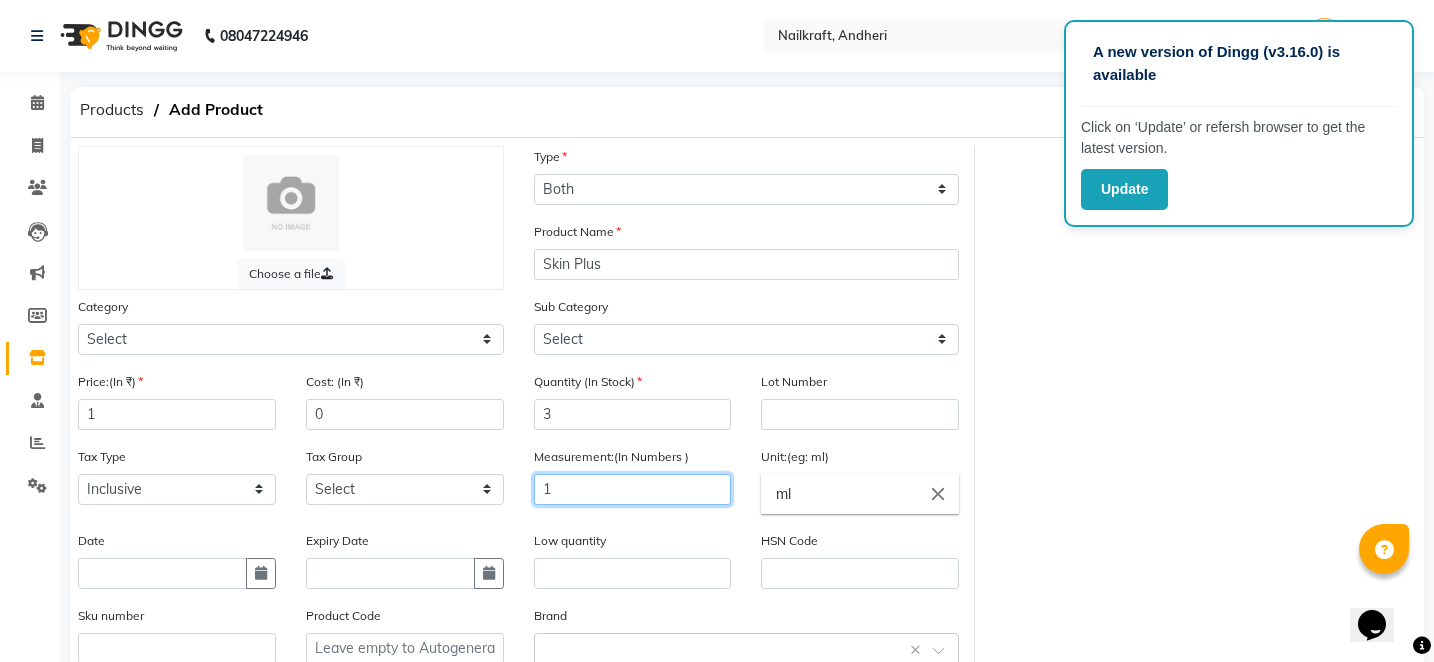 type on "1" 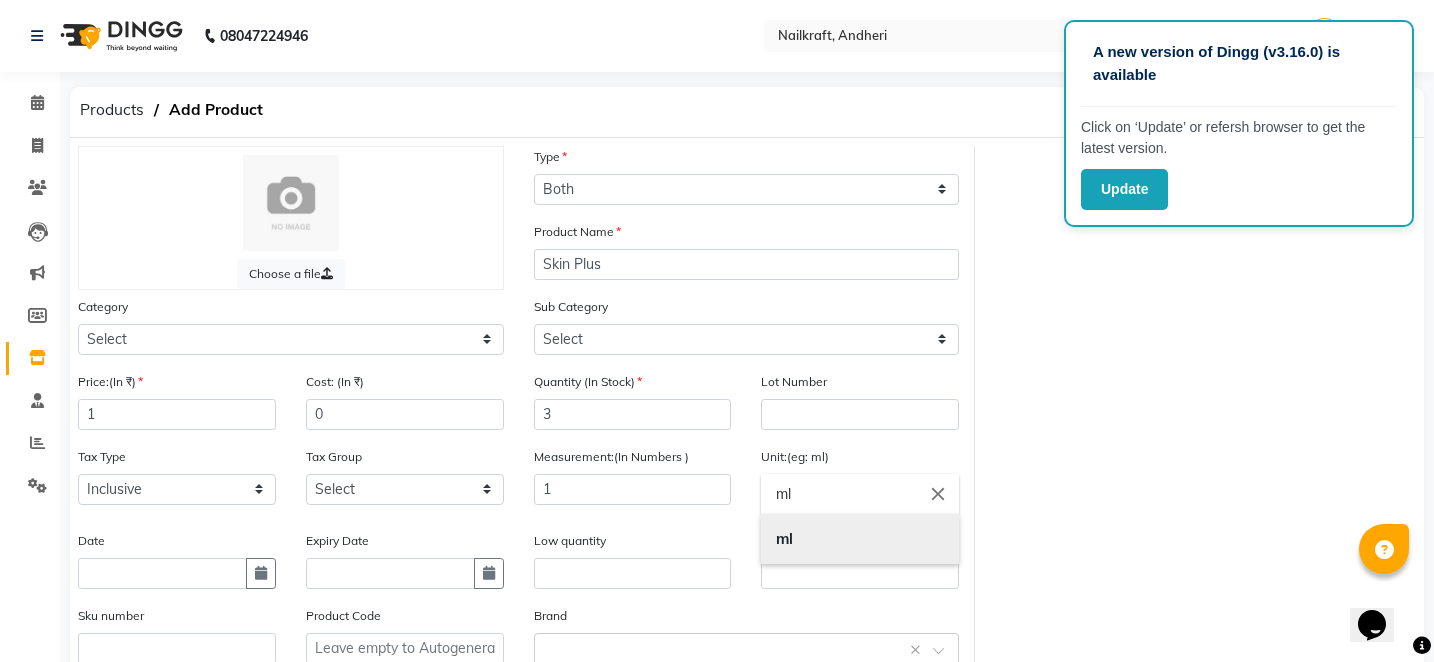 click on "ml" at bounding box center [860, 539] 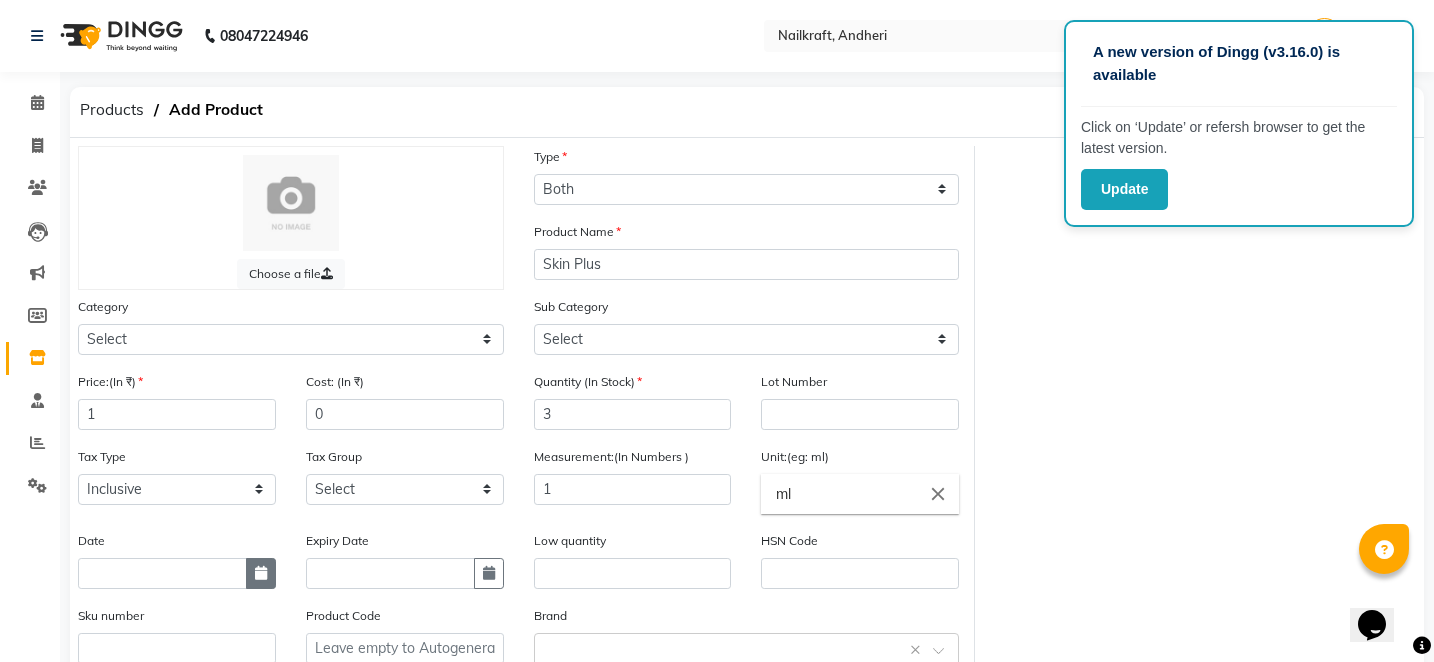 click 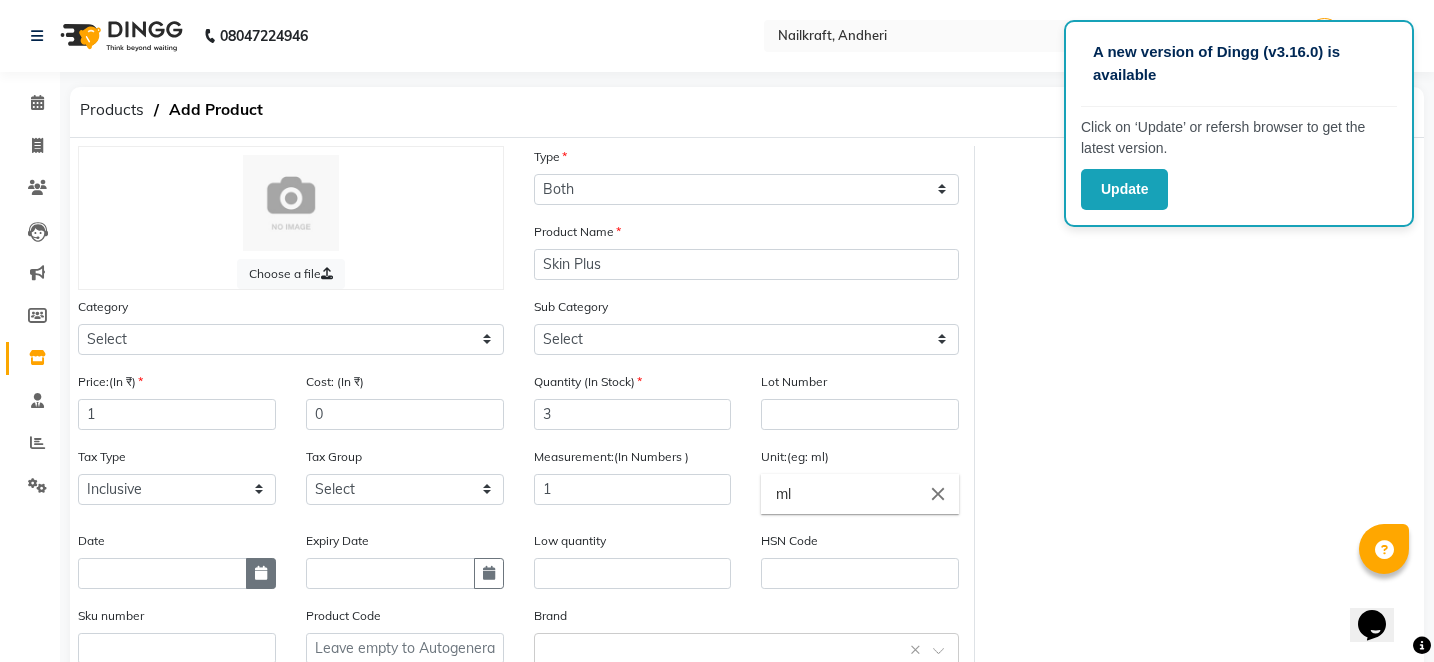 select on "8" 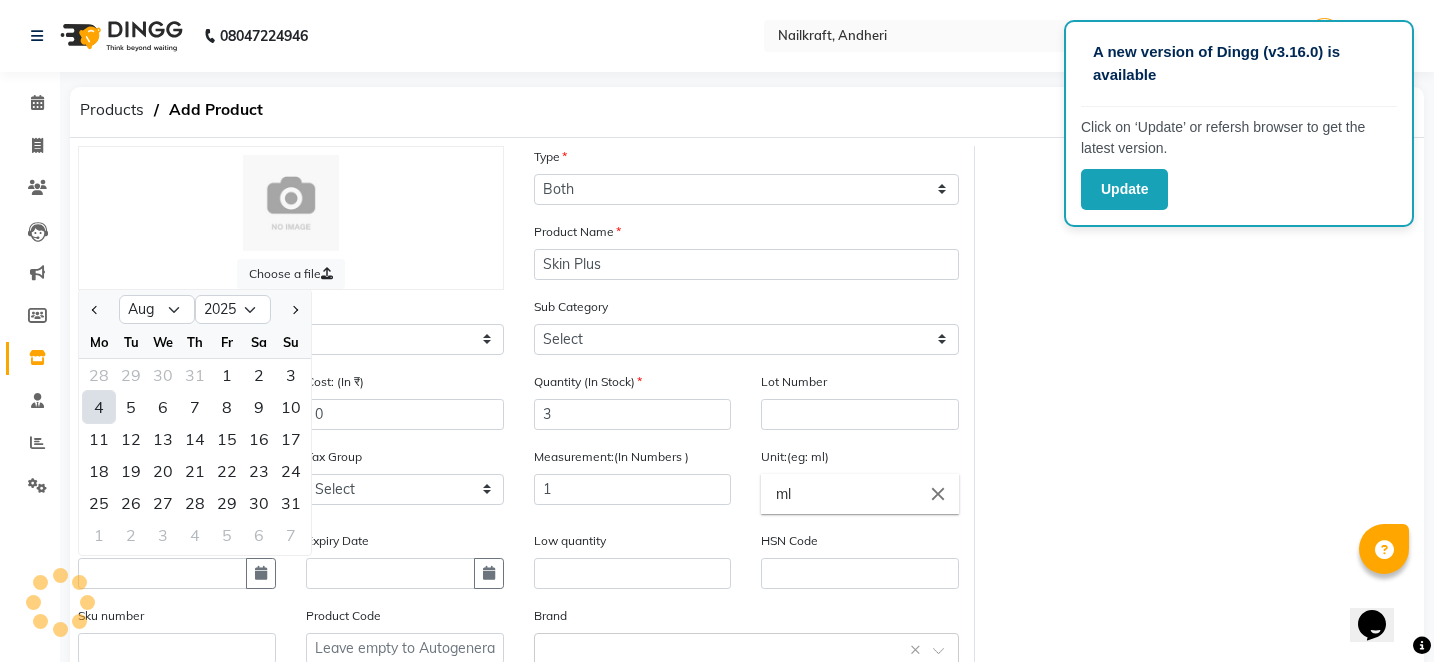 click on "4" 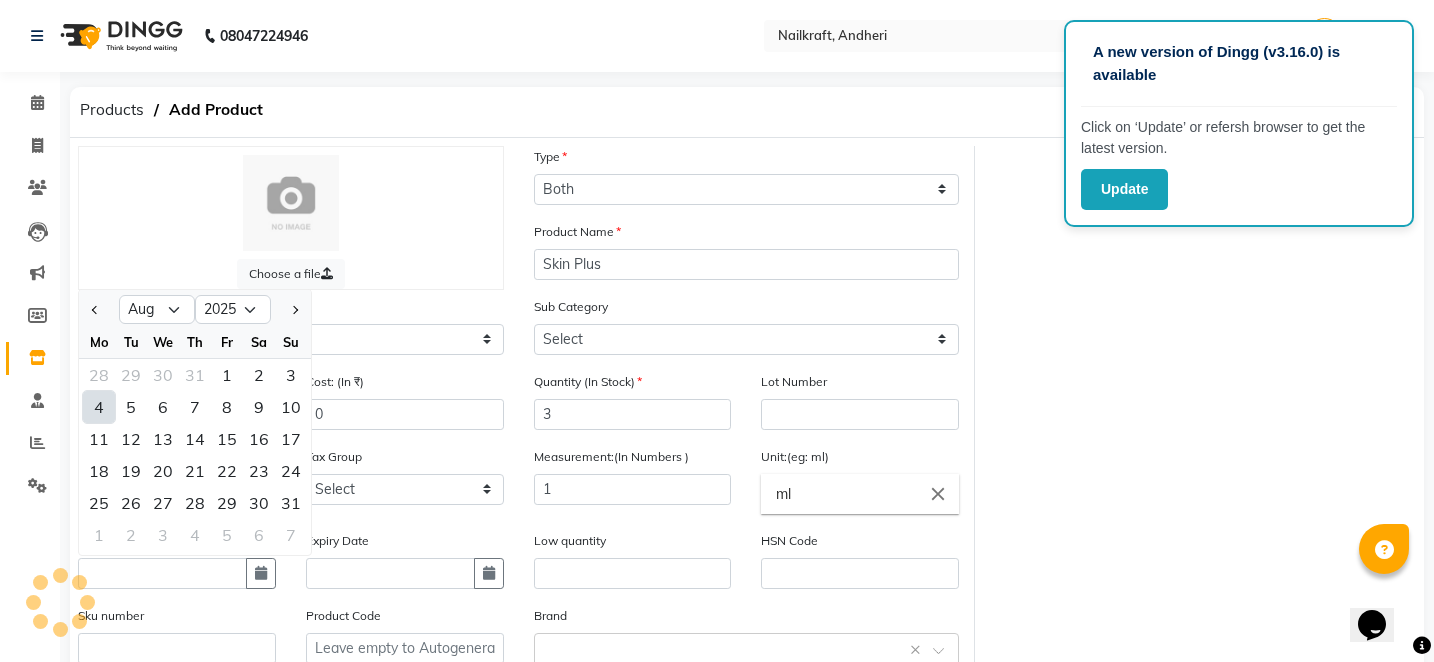 type on "04-08-2025" 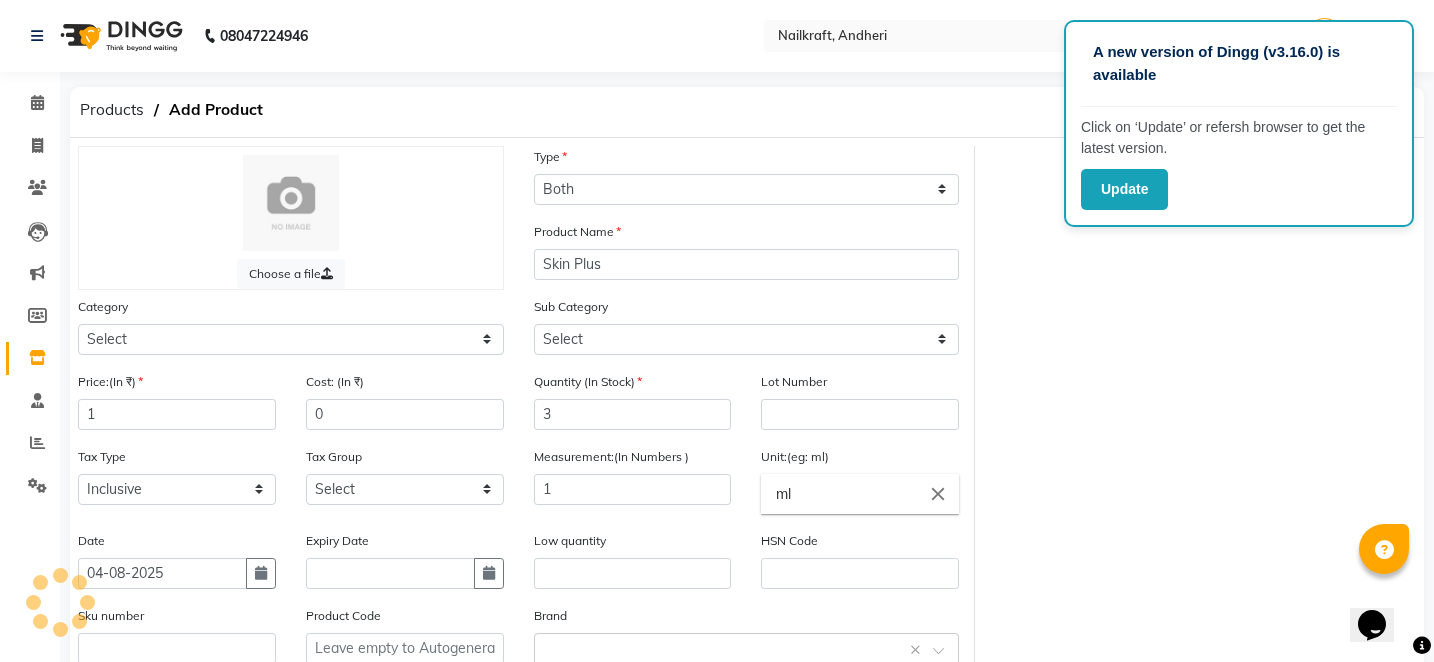 type 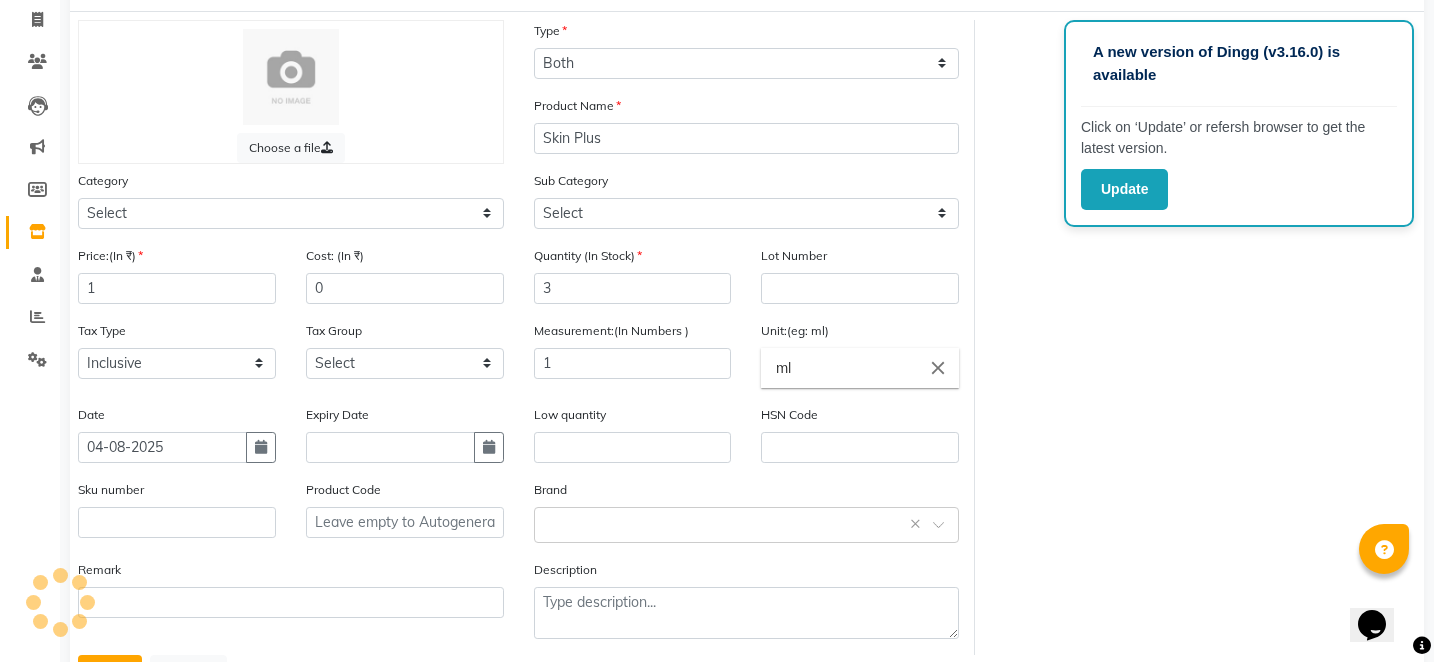 scroll, scrollTop: 214, scrollLeft: 0, axis: vertical 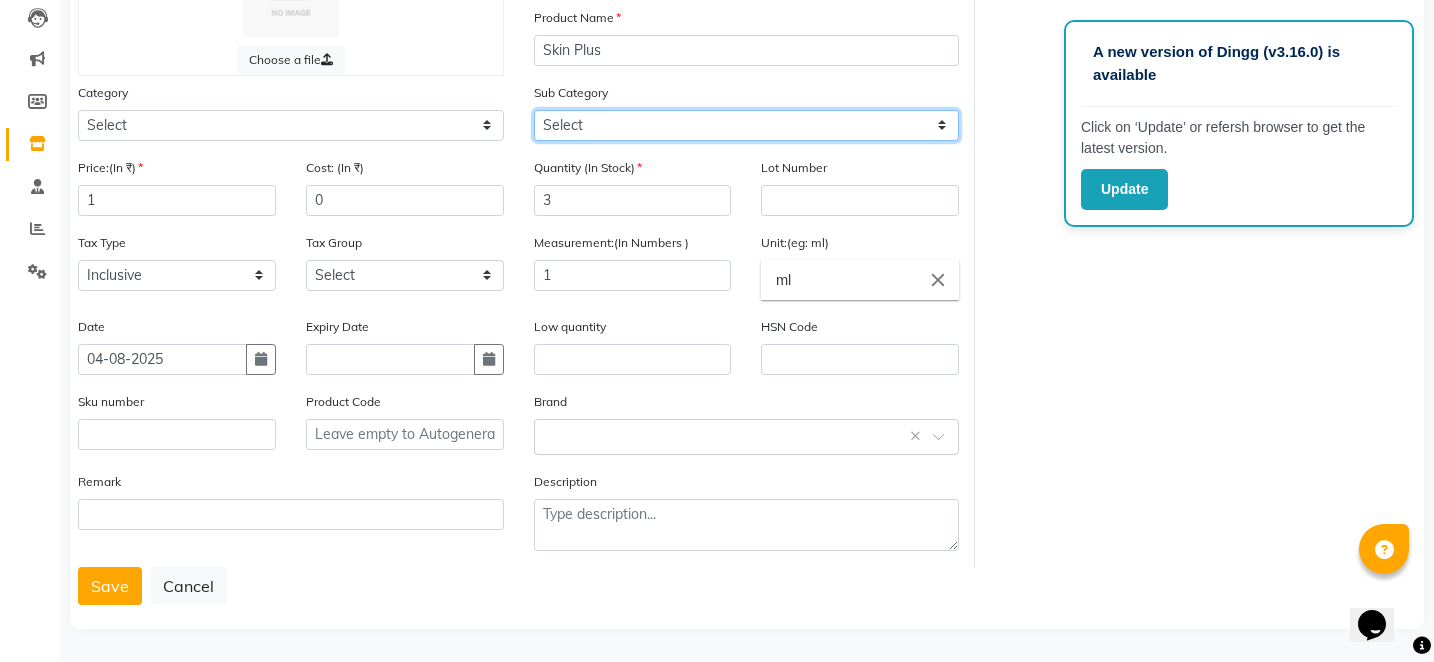 click on "Select Appron Gown Bedsheet Nepkin Towel Tissue Magic TIssue Cotton Roll Cotton Buds Eye Pad Other" 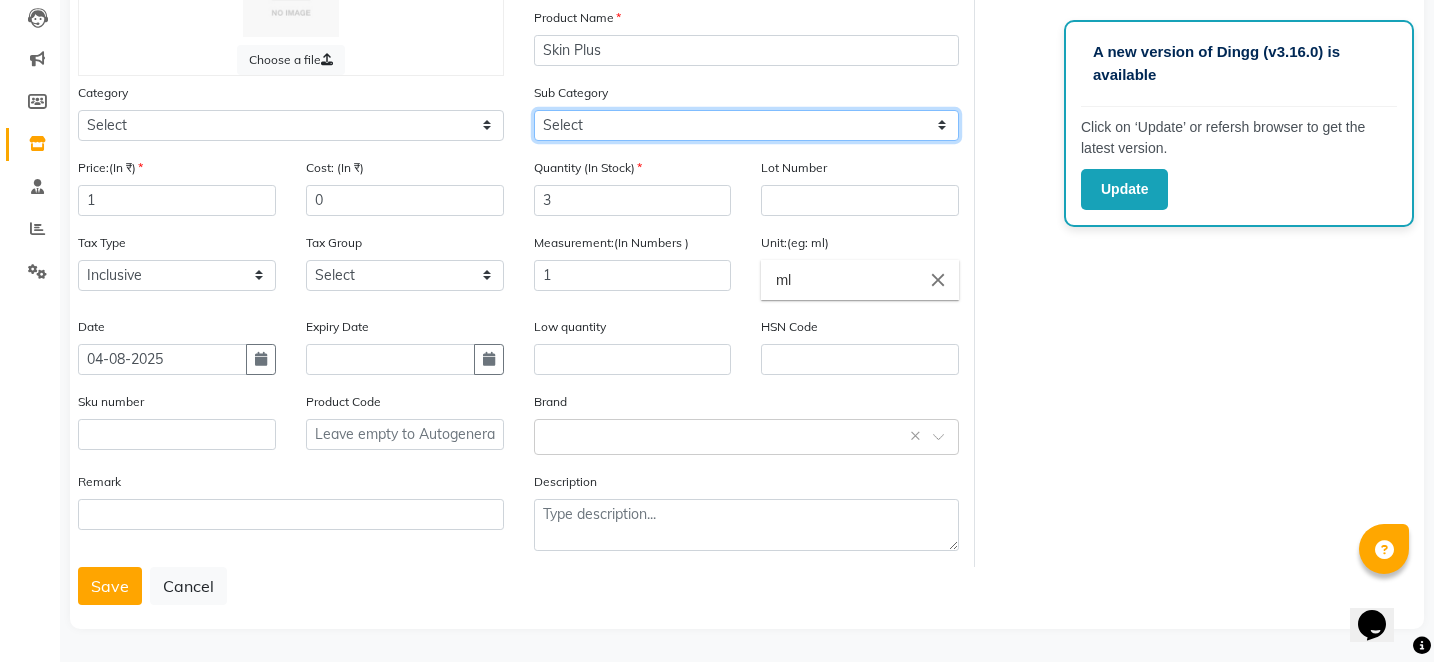 select on "[PHONE]" 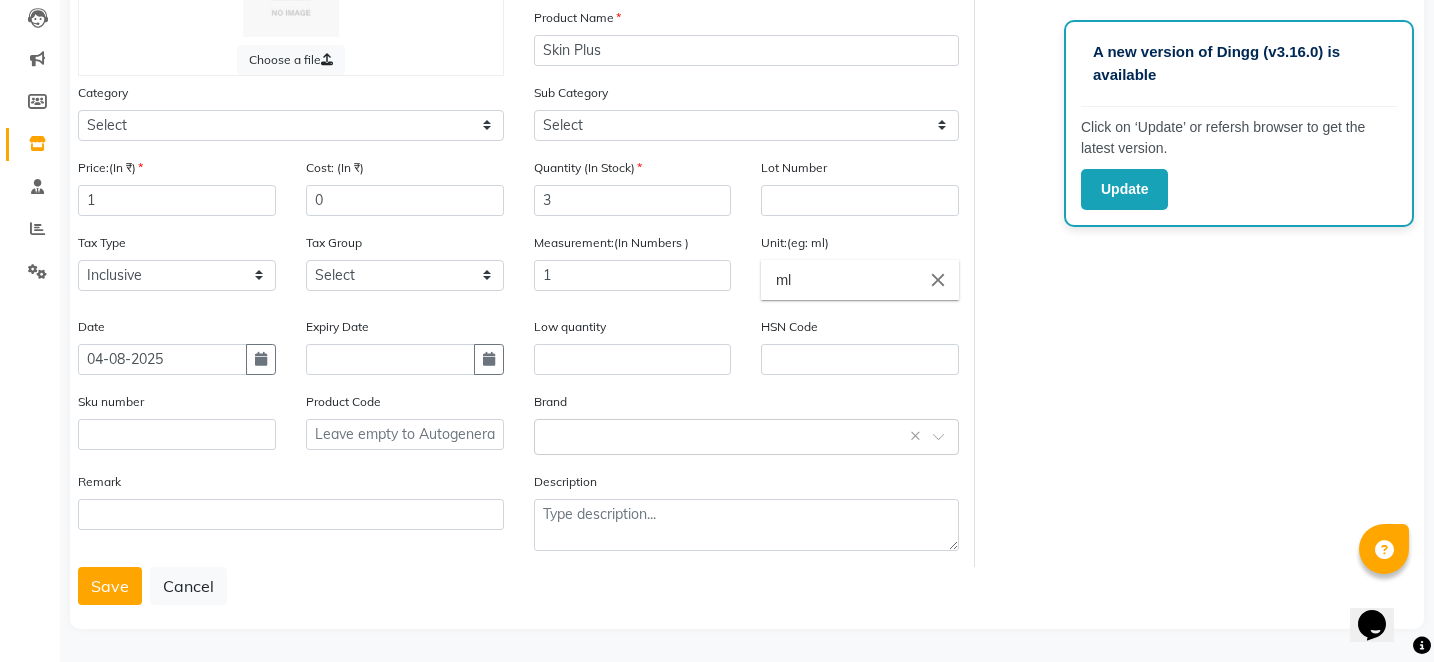 click on "Choose a file Type Select Type Both Retail Consumable Product Name Skin Plus Category Select Hair Skin Makeup Personal Care Appliances Beard Waxing Disposable Threading Hands and Feet Beauty Planet Botox Cadiveu Casmara Cheryls Loreal Olaplex Snack  de fab shampoo conditioner de fab shampoo de fab conditioner de fab mask curlin shampoo curlin conditioner curlin creame beauty garage shampoo beauty garage conditioner curlin set de fab mask Other Sub Category Select Appron Gown Bedsheet Nepkin Towel Tissue Magic TIssue Cotton Roll Cotton Buds Eye Pad Other Price:(In ₹) 1 Cost: (In ₹) 0 Quantity (In Stock) 3 Lot Number Tax Type Select Inclusive Exclusive Tax Group Select GST Measurement:(In Numbers ) 1 Unit:(eg: ml) ml close Date 04-08-2025 Expiry Date Low quantity HSN Code Sku number Product Code Brand Select brand or add custom brand    × Remark Description  Save   Cancel" 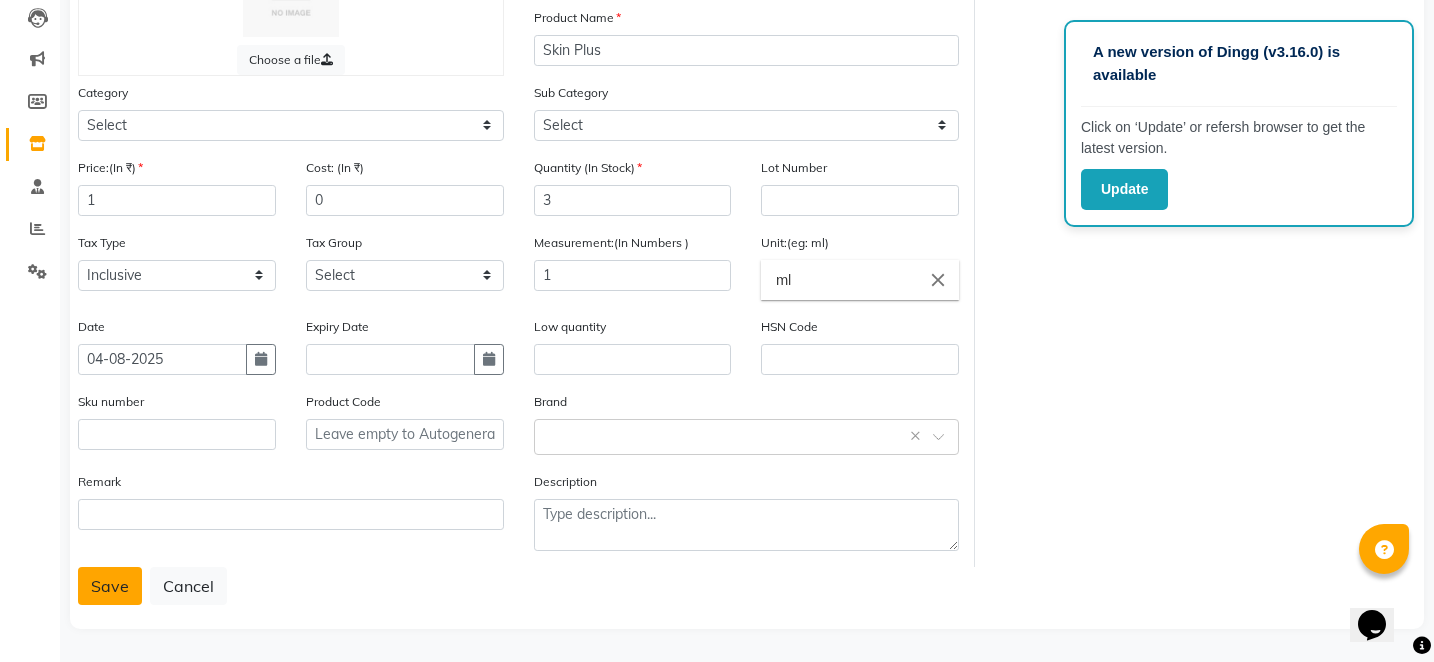 click on "Save" 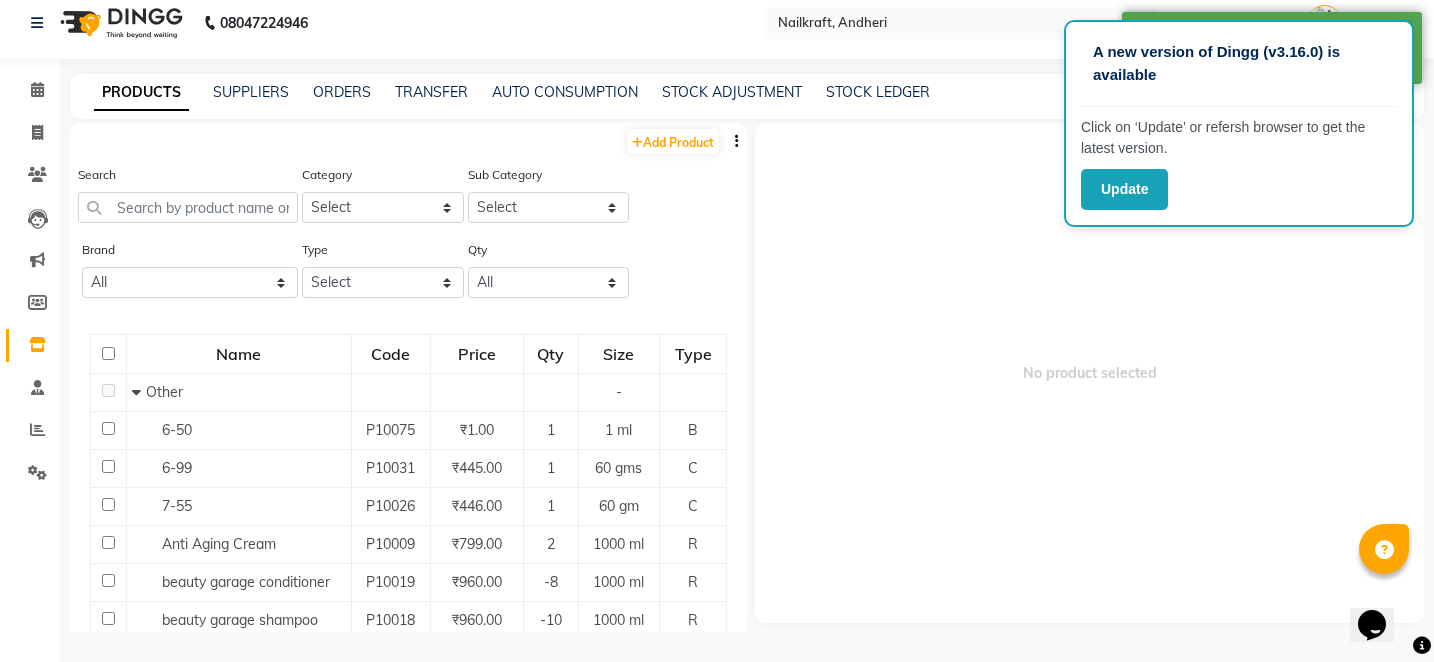 scroll, scrollTop: 13, scrollLeft: 0, axis: vertical 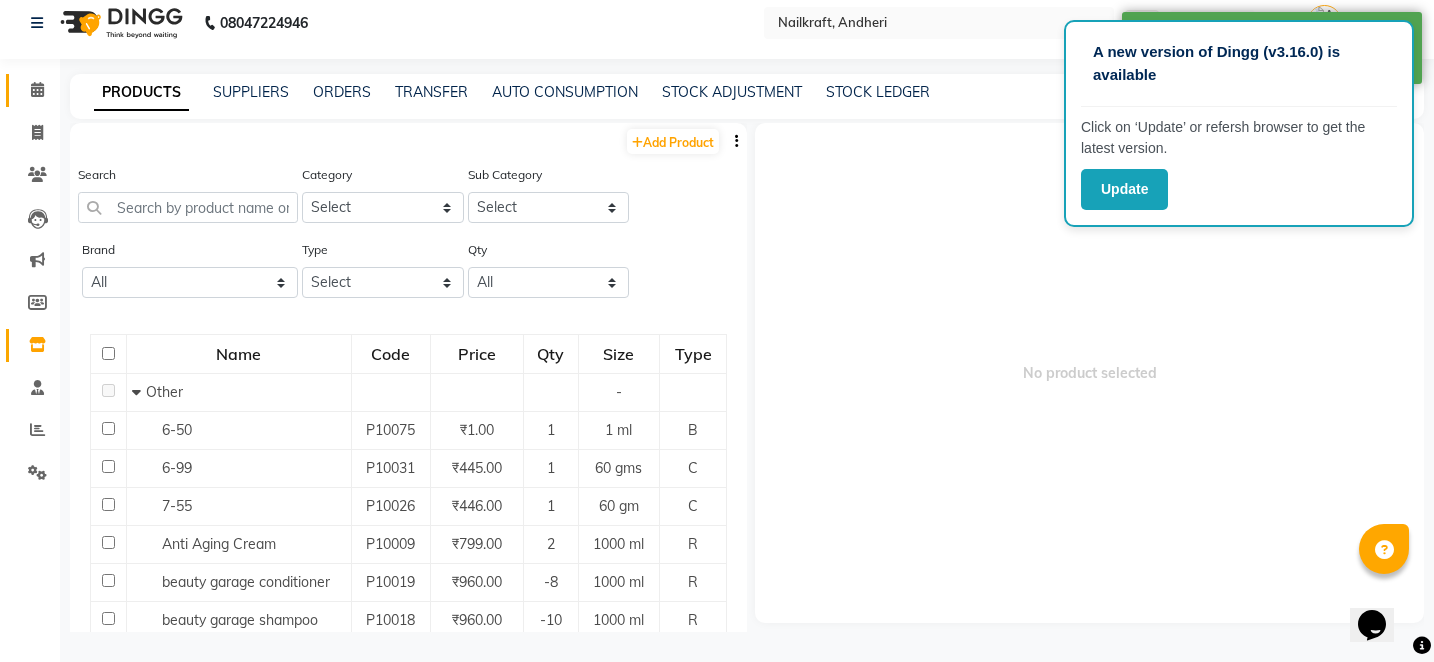 click 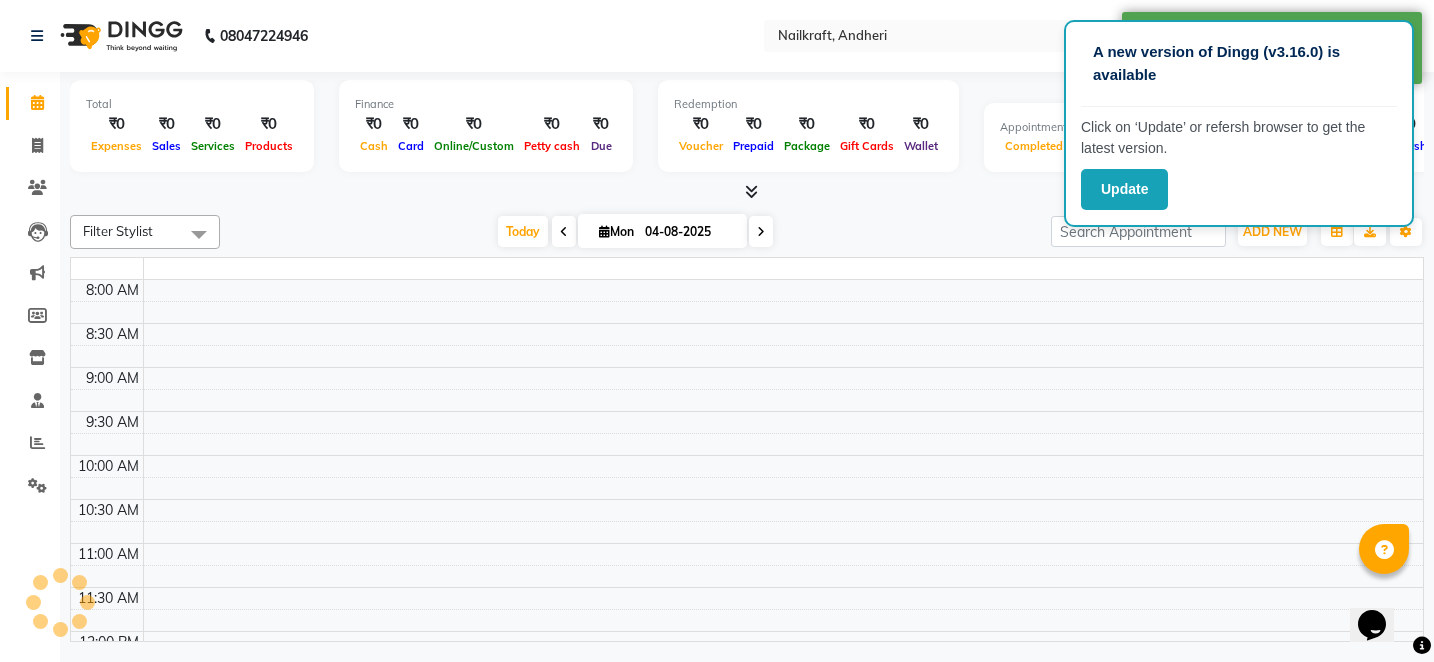 scroll, scrollTop: 0, scrollLeft: 0, axis: both 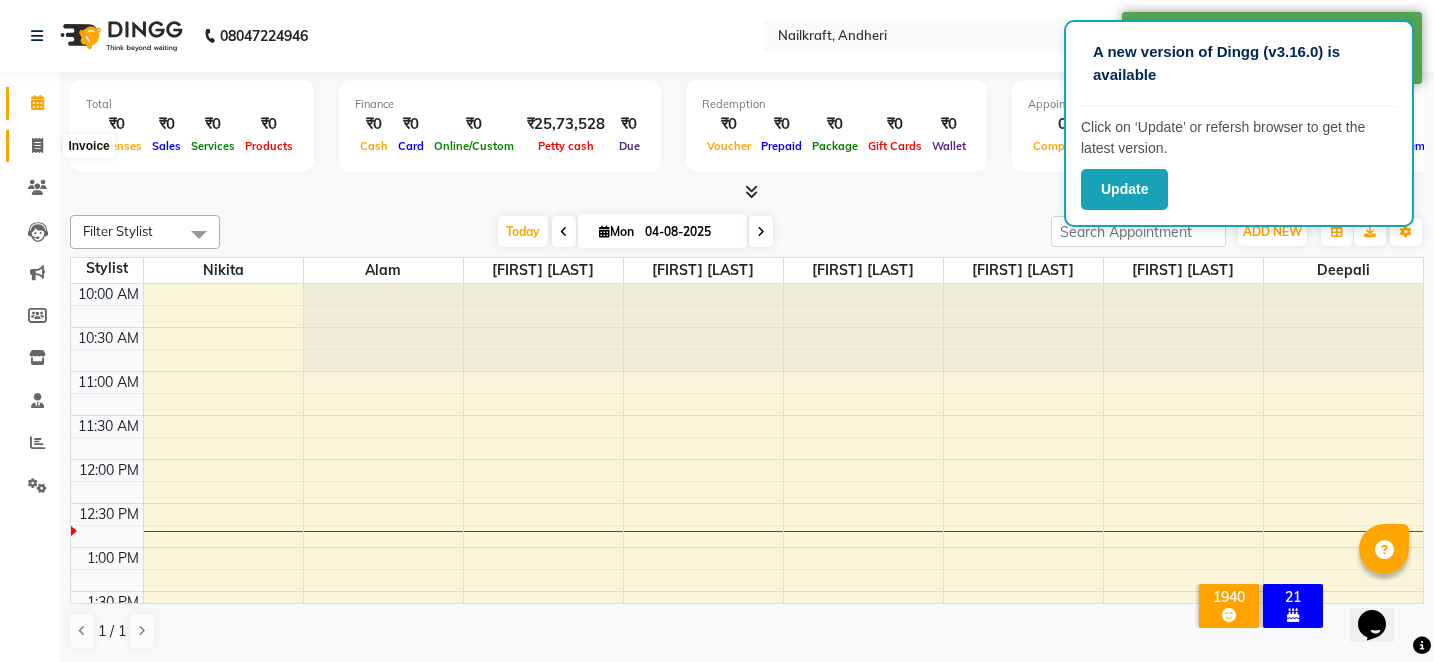 click 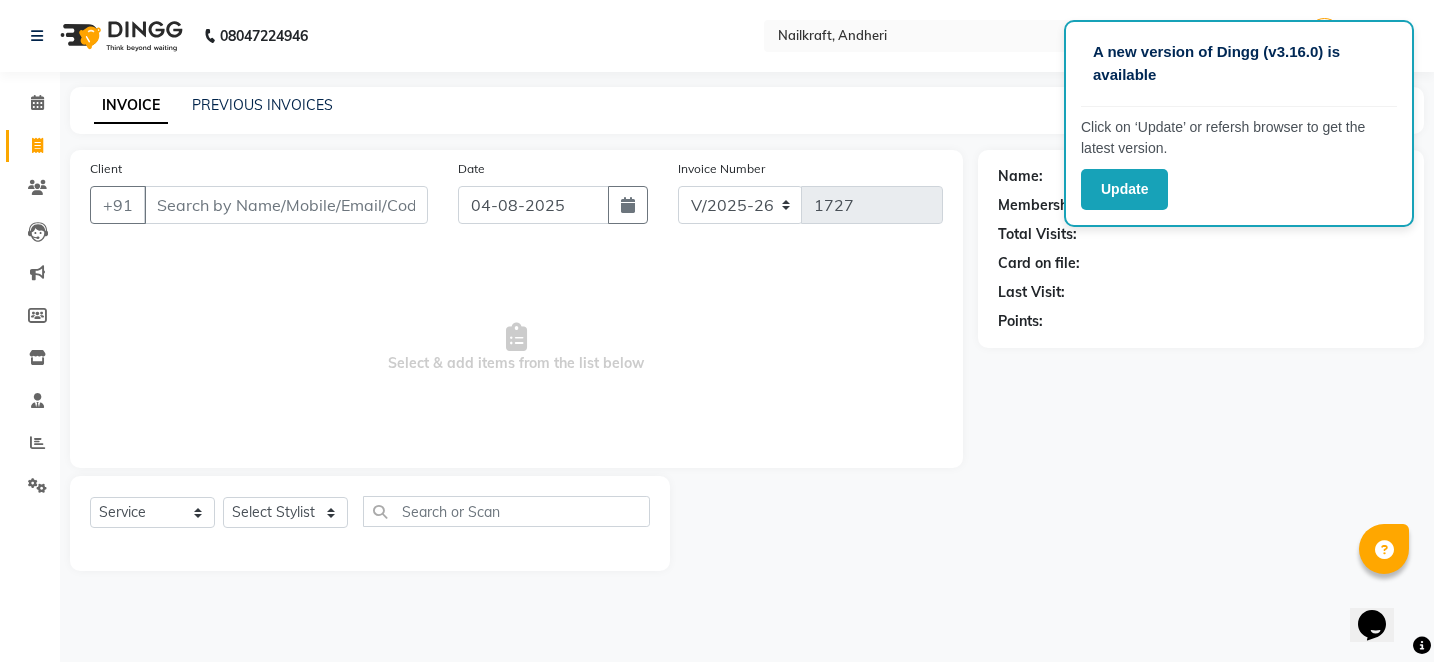 click on "INVOICE PREVIOUS INVOICES Create New   Save" 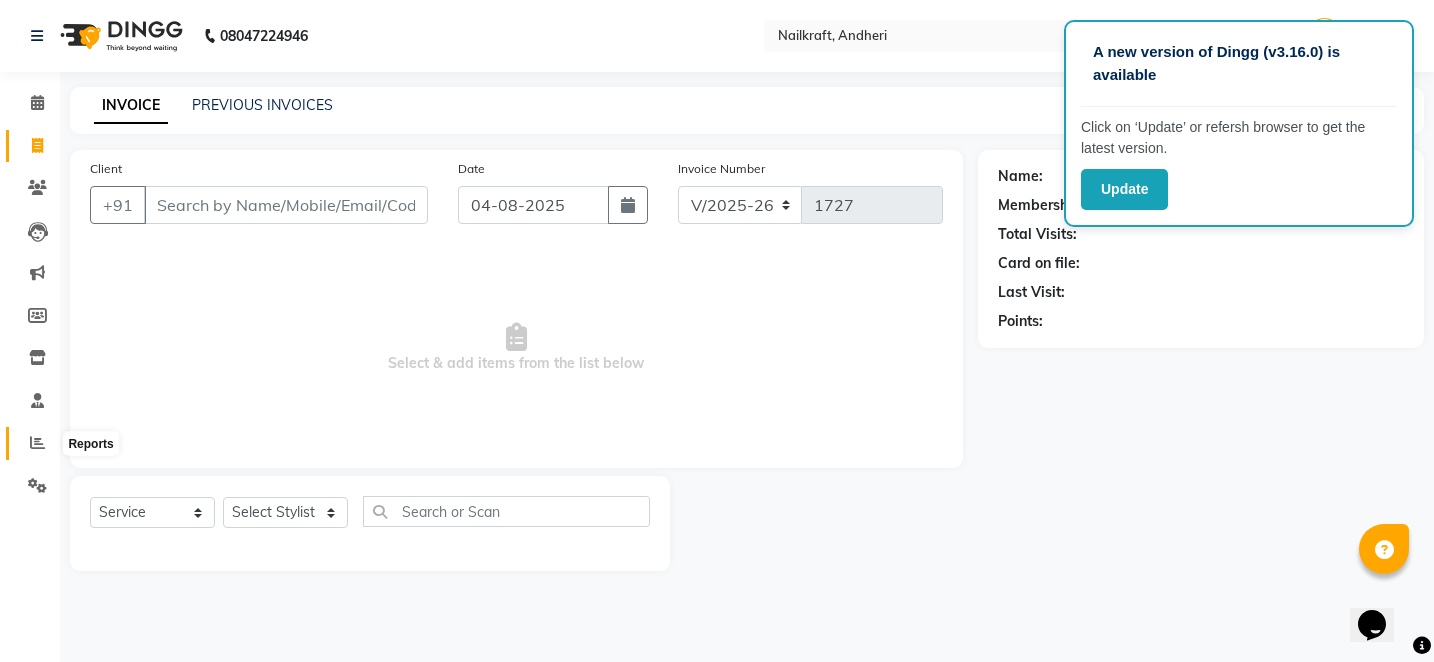 click 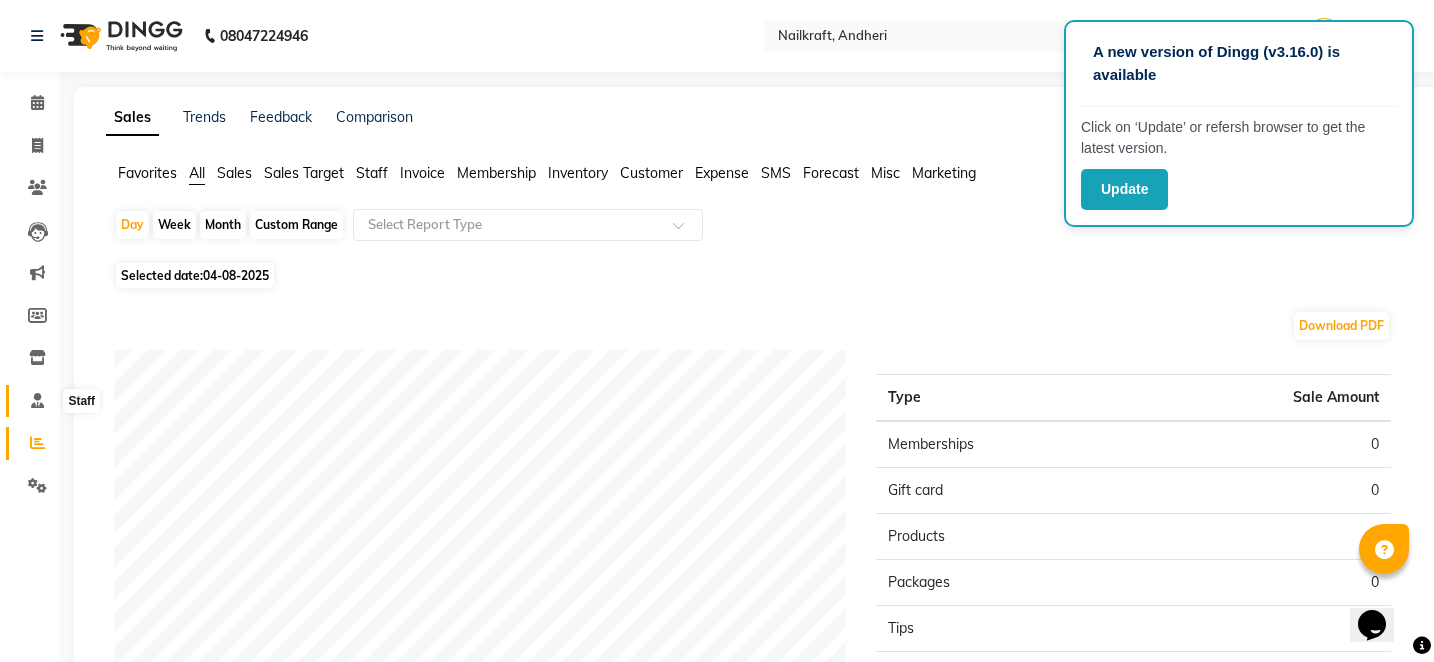 click 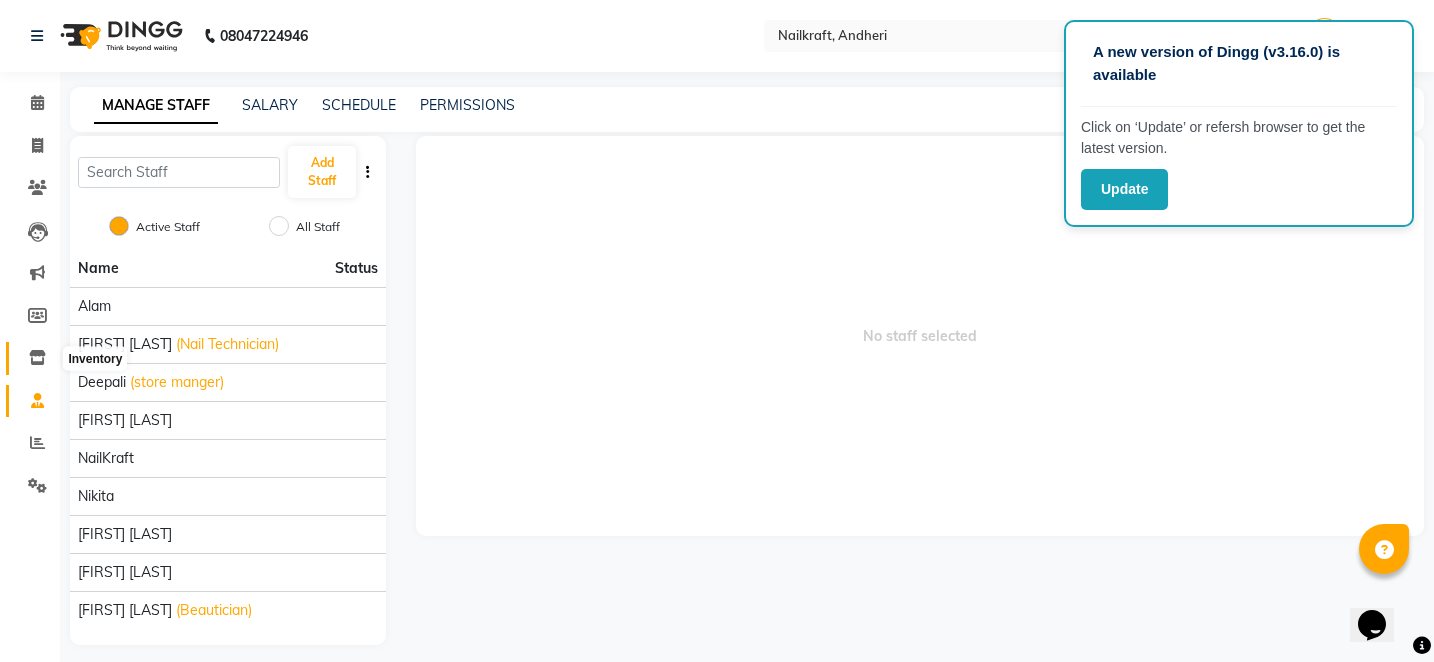 click 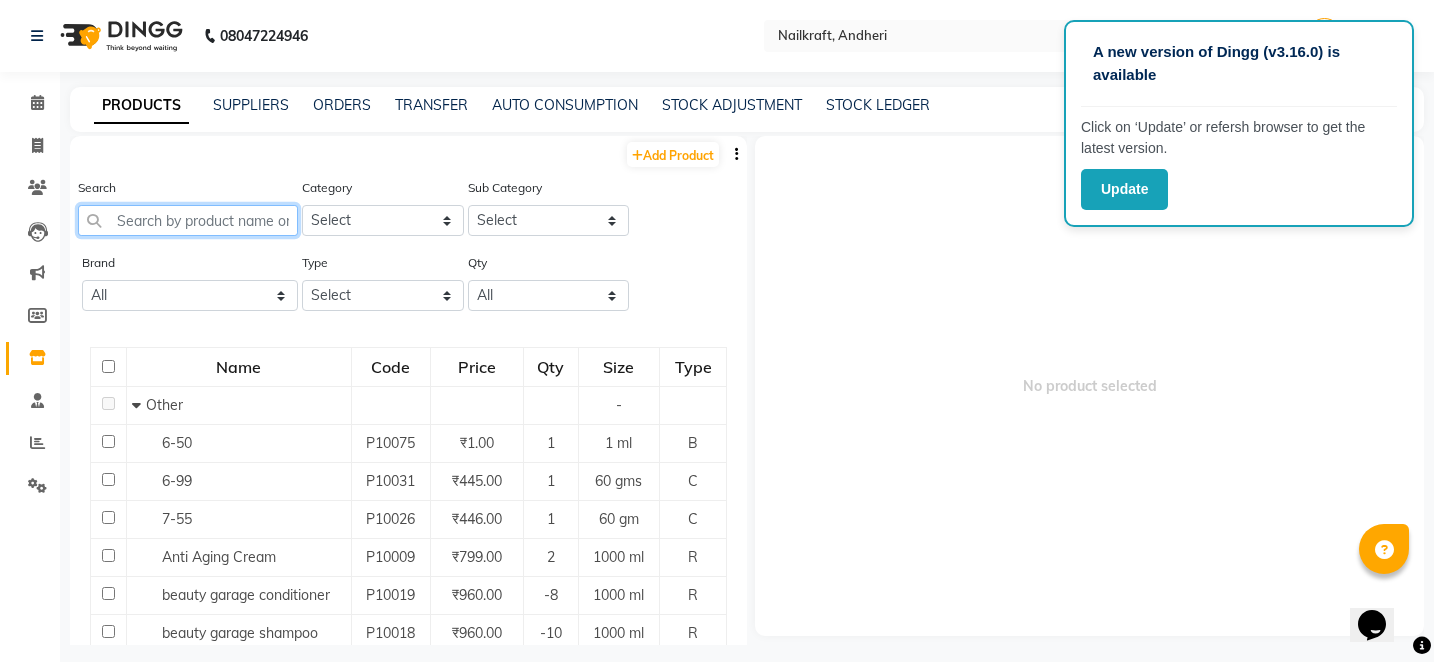 click 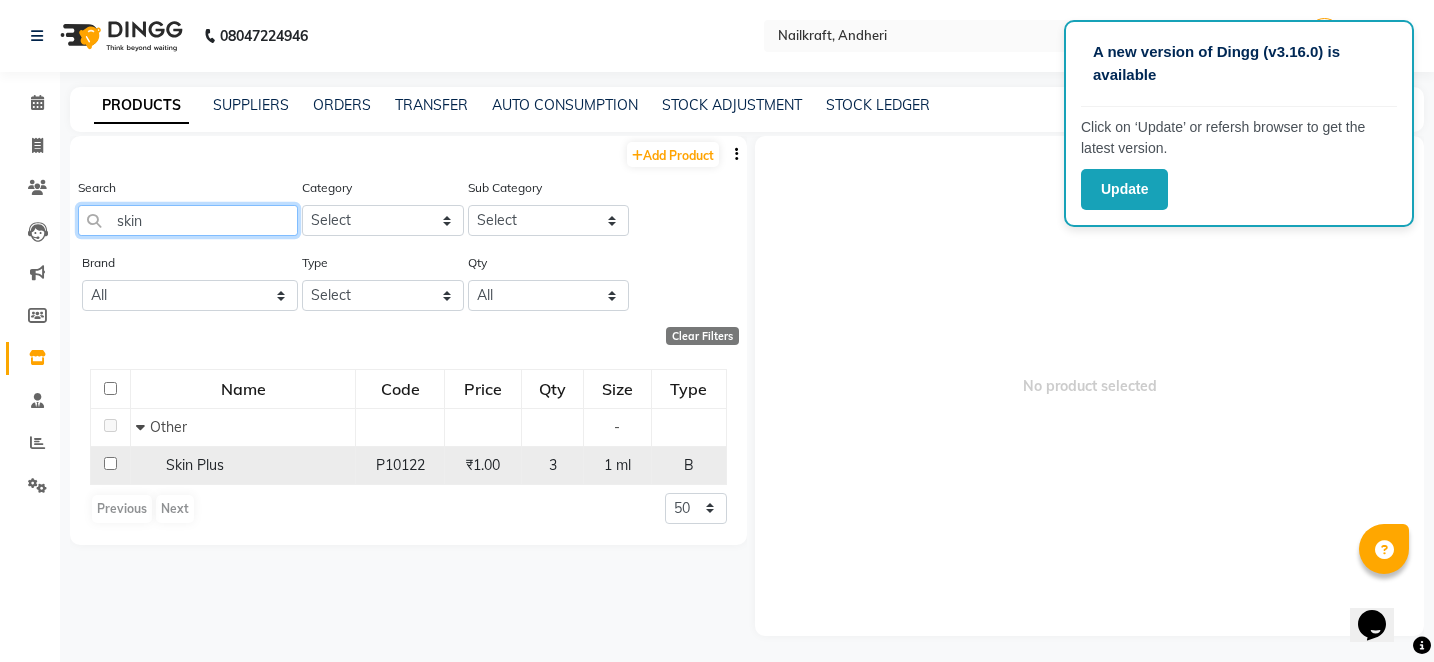 type on "skin" 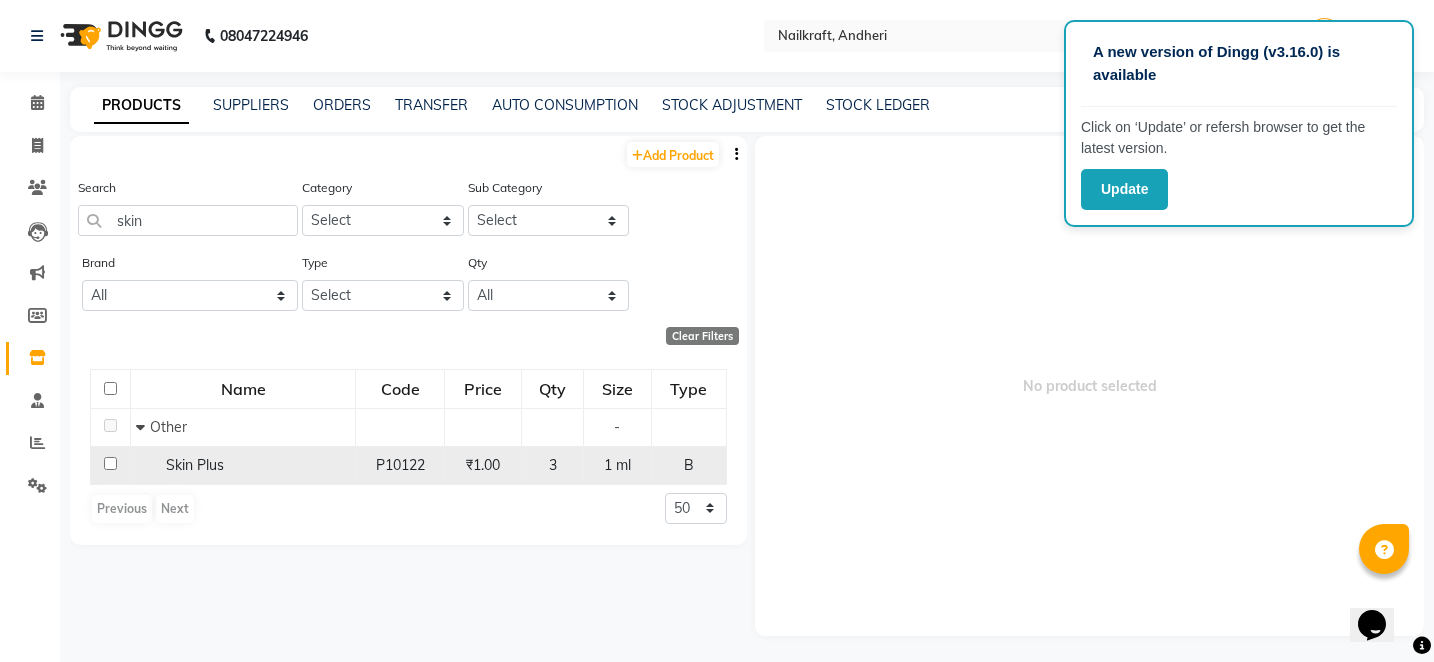 click on "Skin Plus" 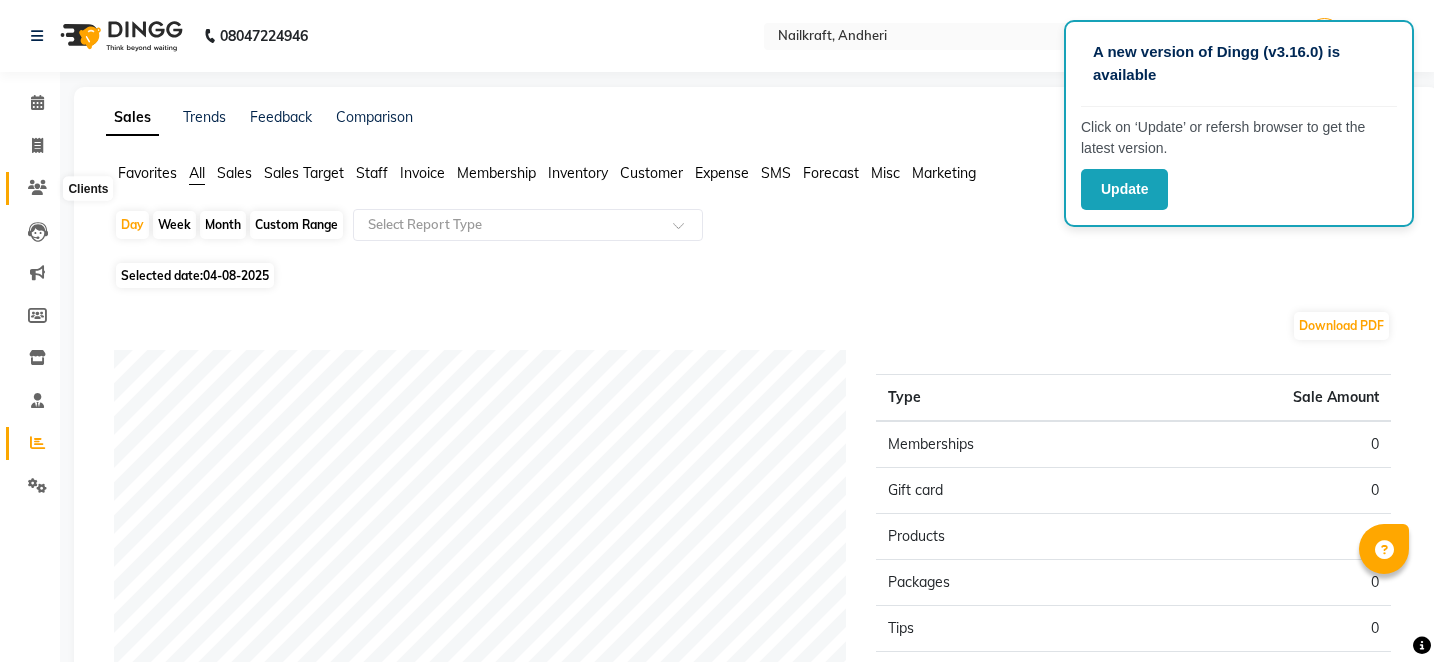scroll, scrollTop: 0, scrollLeft: 0, axis: both 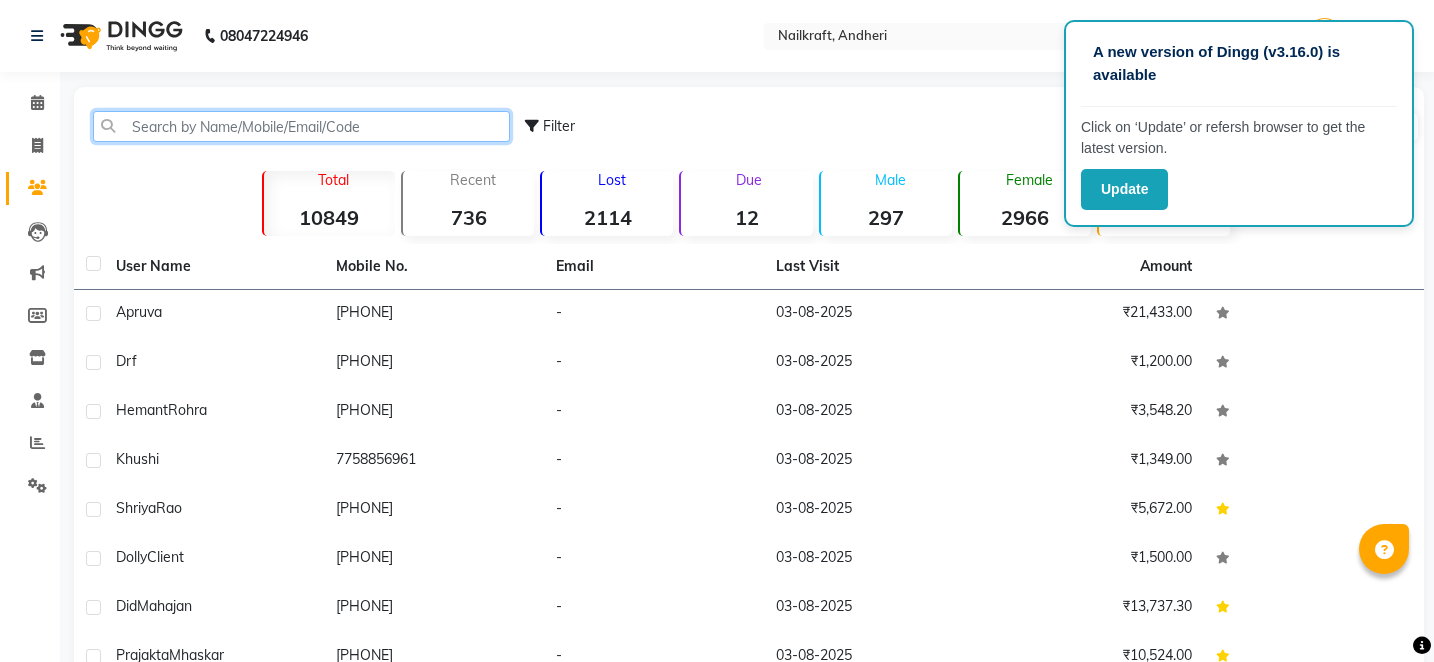 click 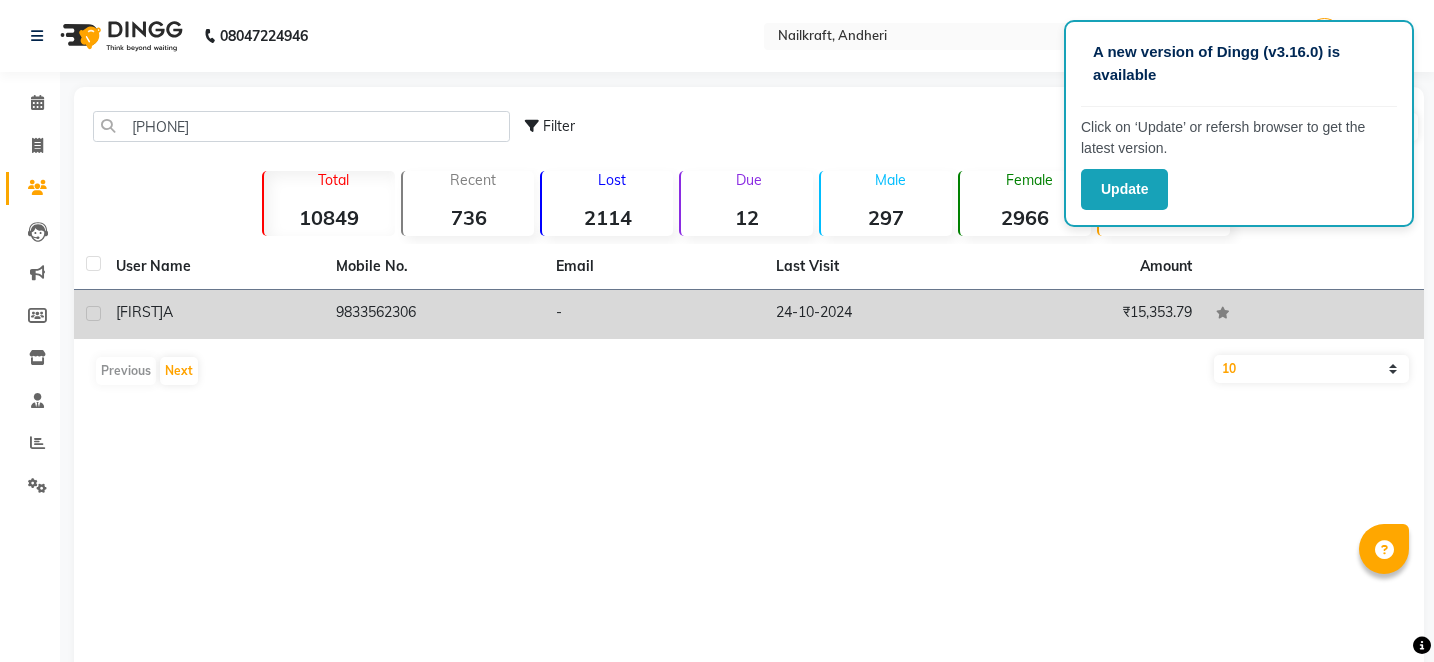 click on "9833562306" 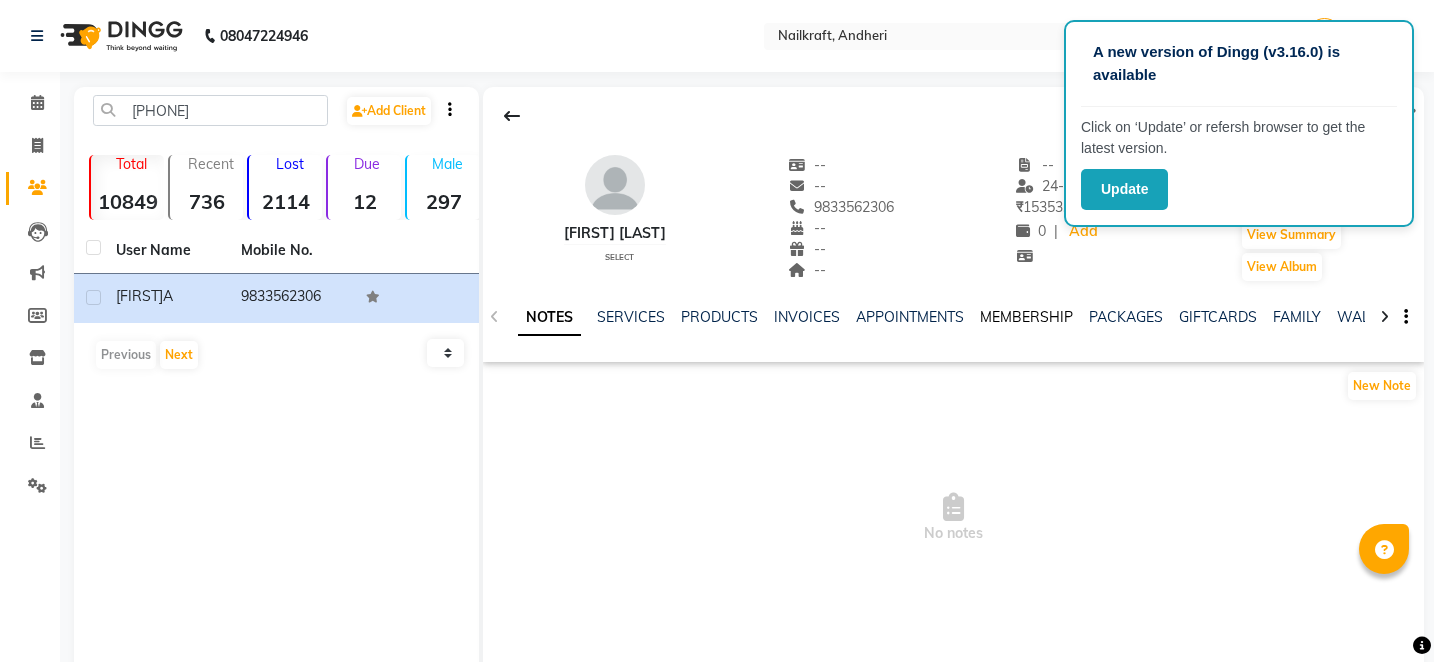 click on "MEMBERSHIP" 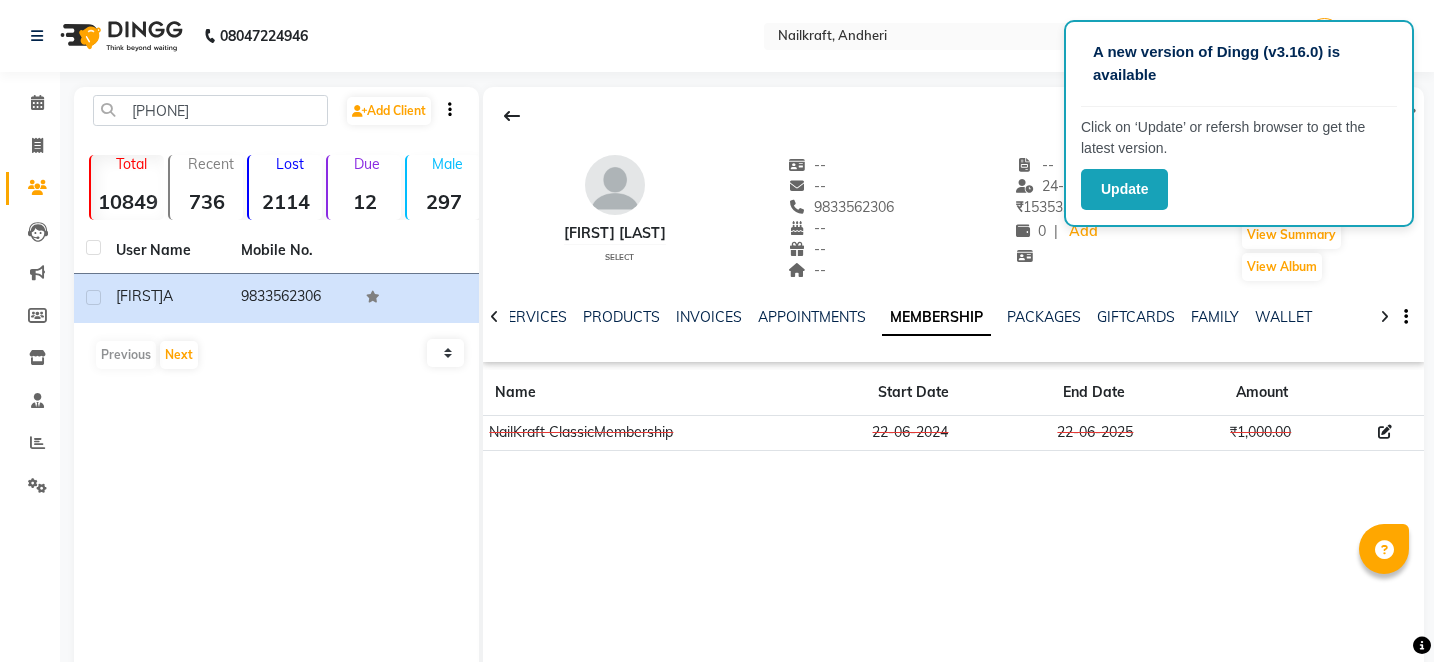 click on "08047224946 Select Location × Nailkraft, Andheri  WhatsApp Status  ✕ Status:  Disconnected Most Recent Message: 11-07-2025     10:02 PM Recent Service Activity: 11-07-2025     09:53 PM  08047224946 Whatsapp Settings English ENGLISH Español العربية मराठी हिंदी ગુજરાતી தமிழ் 中文 Notifications nothing to show Admin Manage Profile Change Password Sign out  Version:3.15.11" 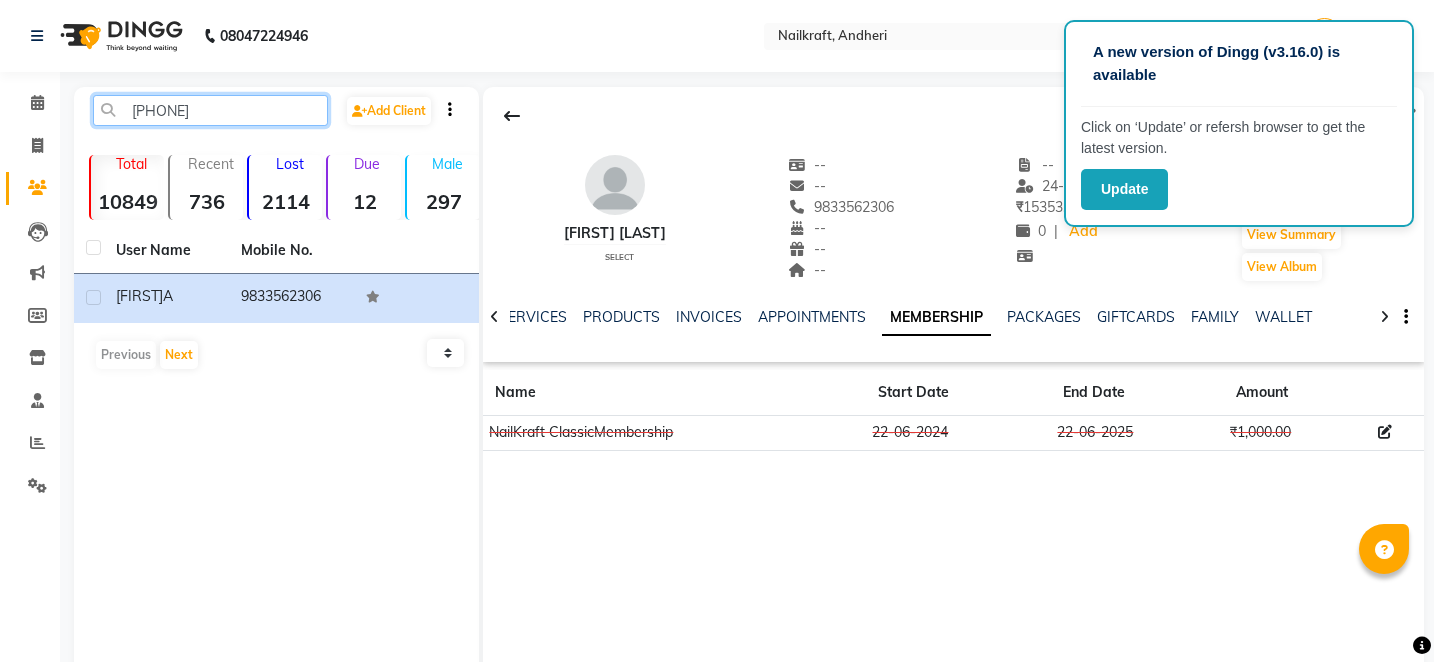click on "9833562" 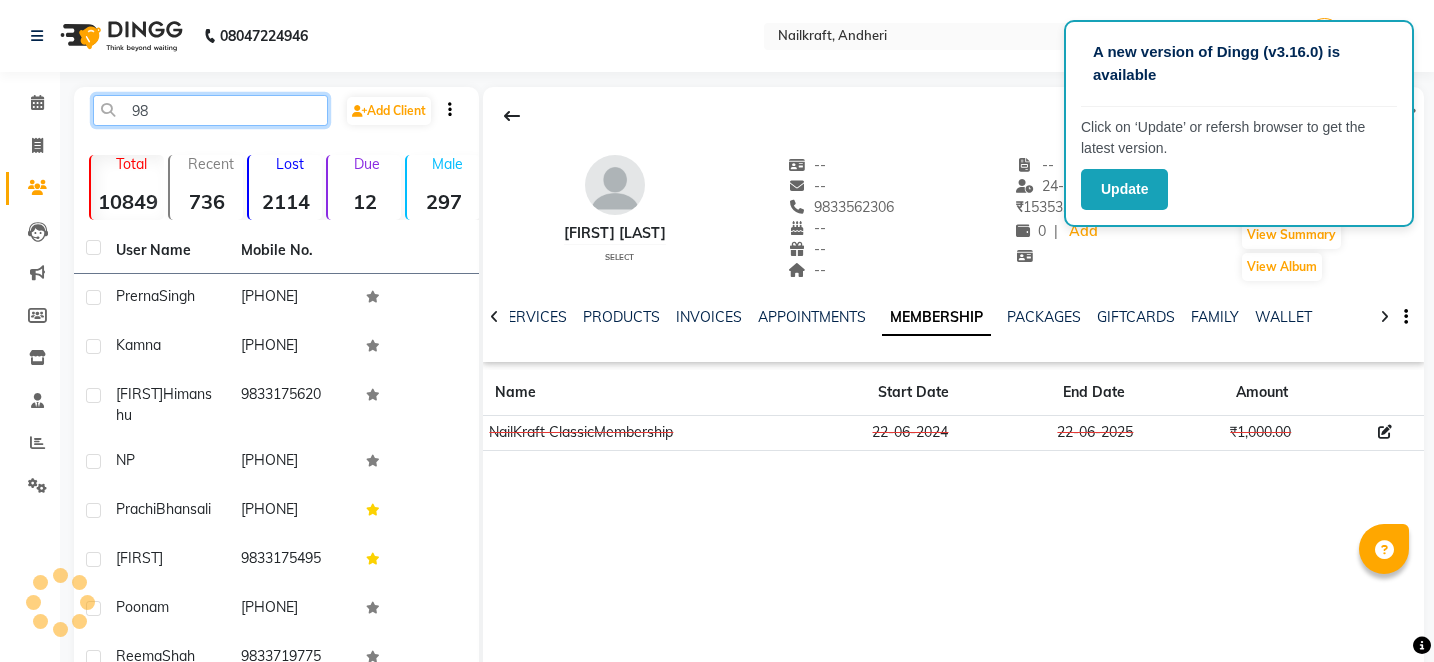 type on "9" 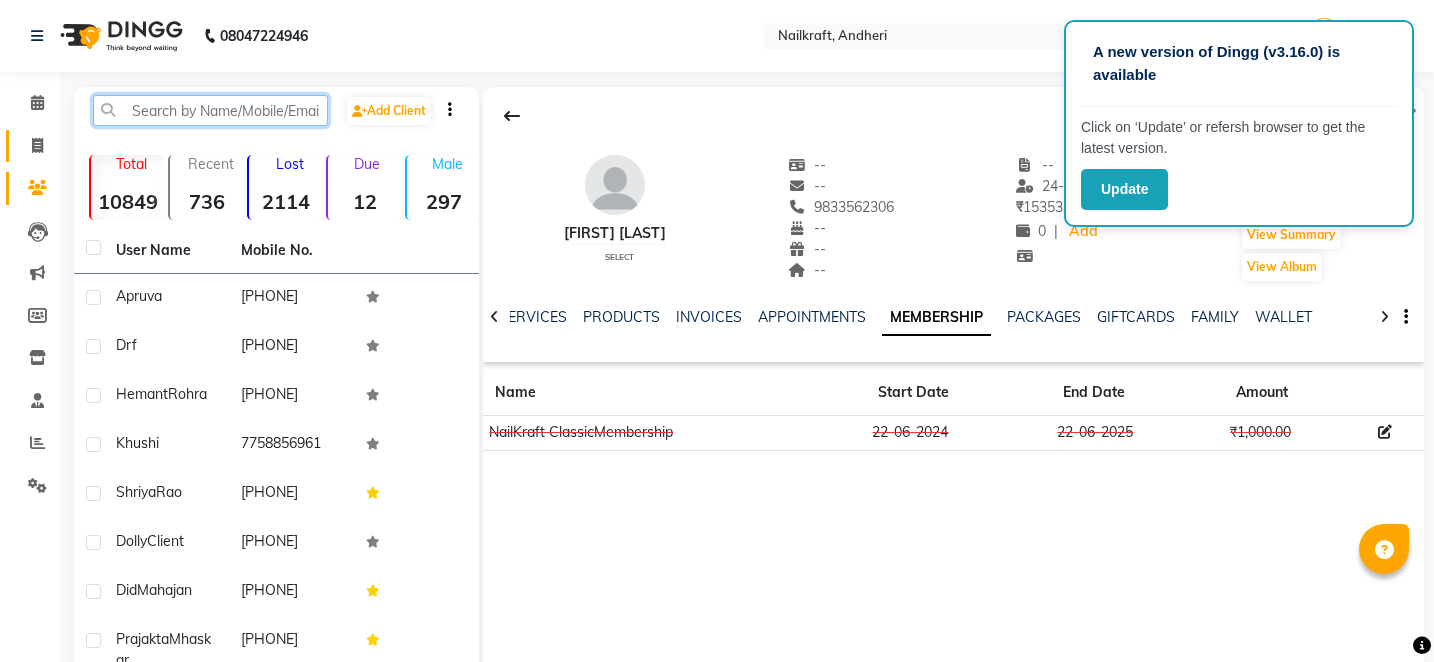 type 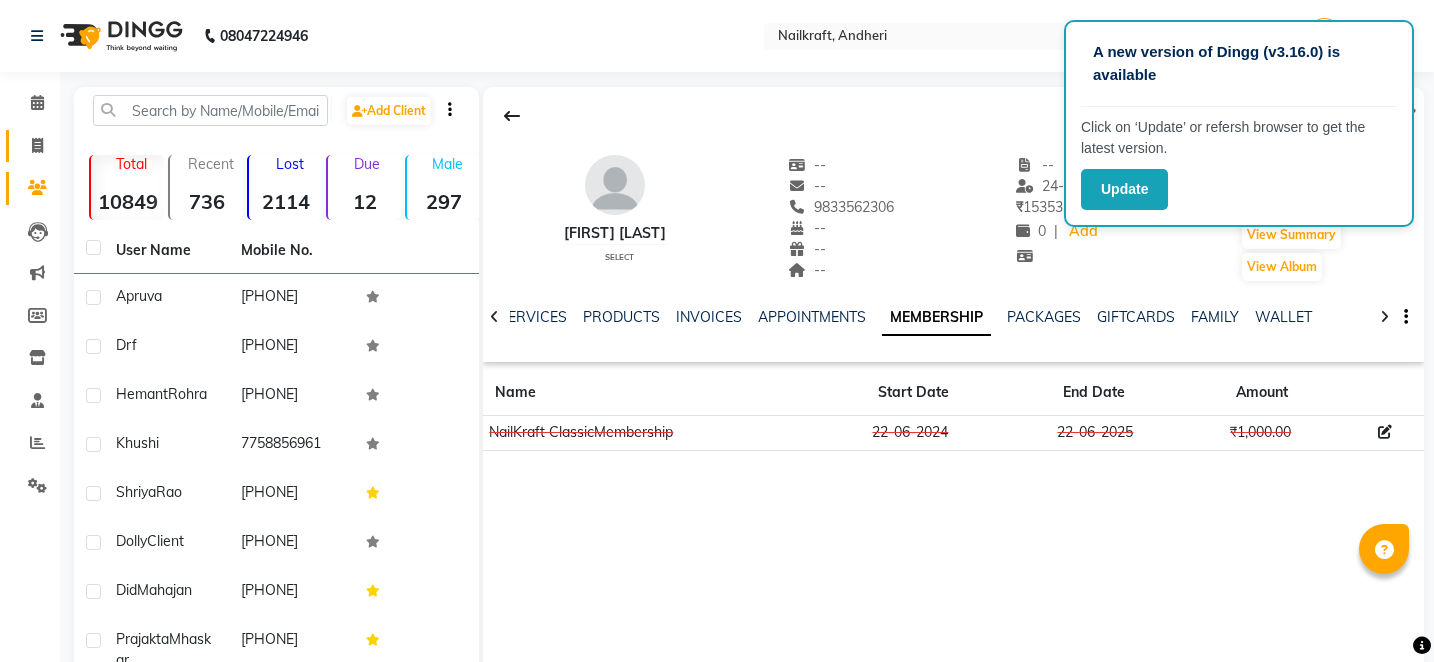 click on "Invoice" 